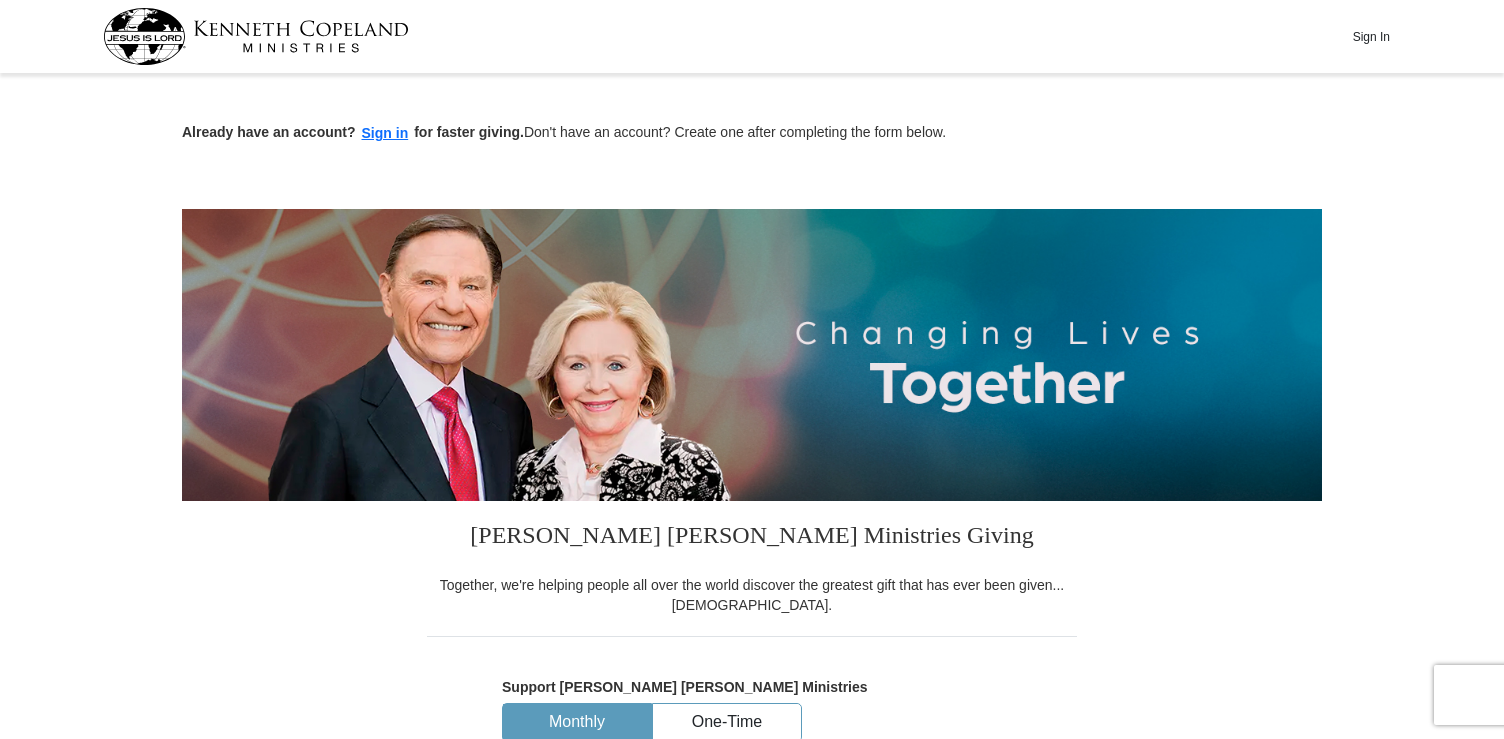 scroll, scrollTop: 0, scrollLeft: 0, axis: both 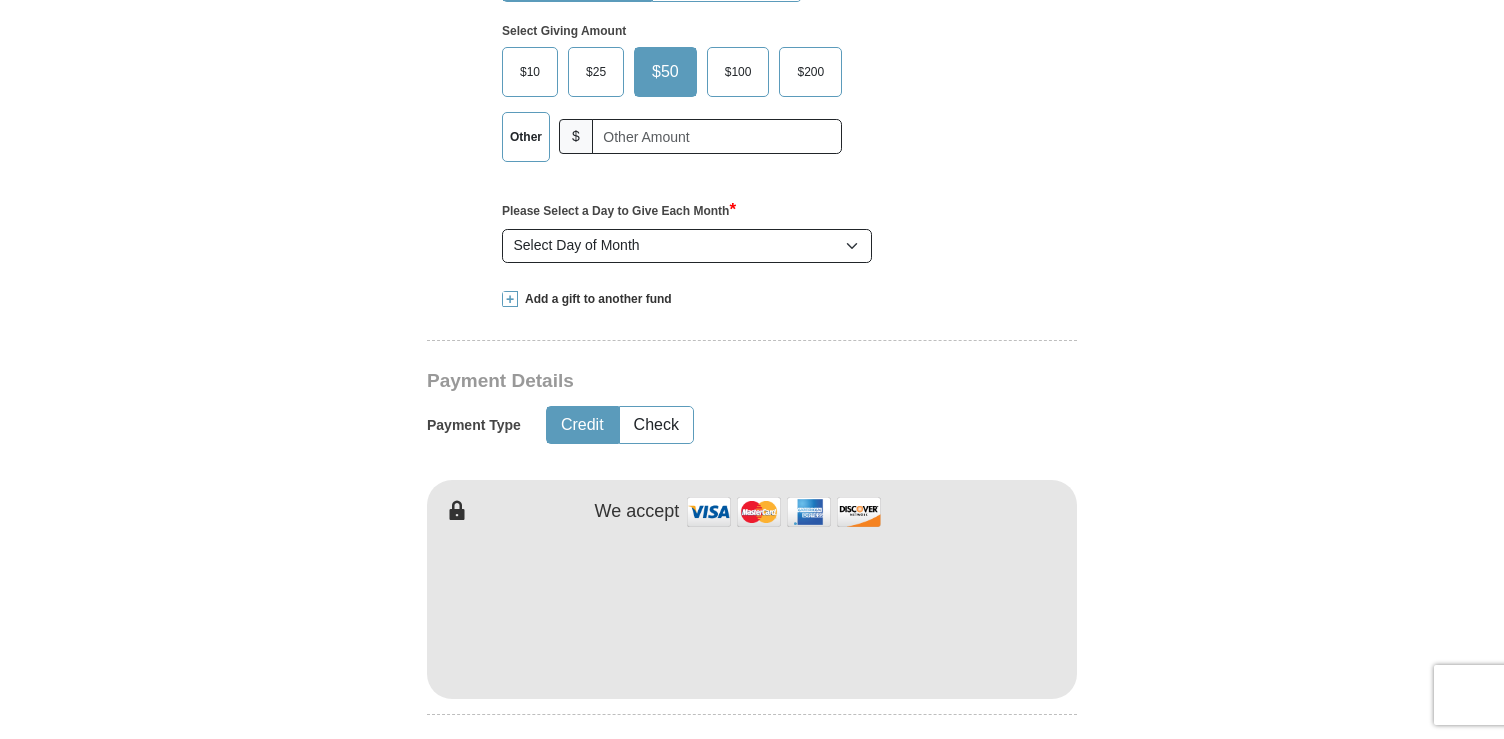 click on "$200" at bounding box center [810, 72] 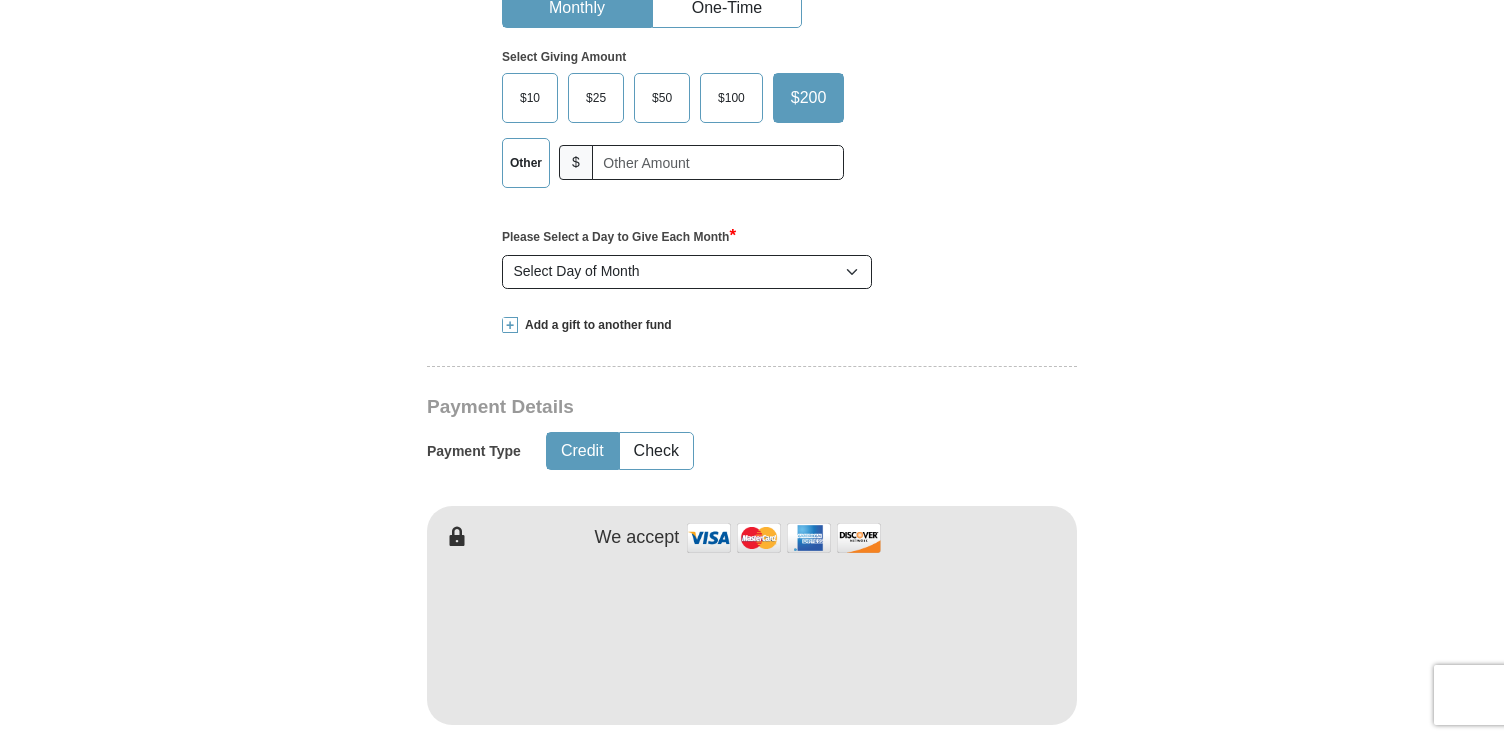 scroll, scrollTop: 696, scrollLeft: 0, axis: vertical 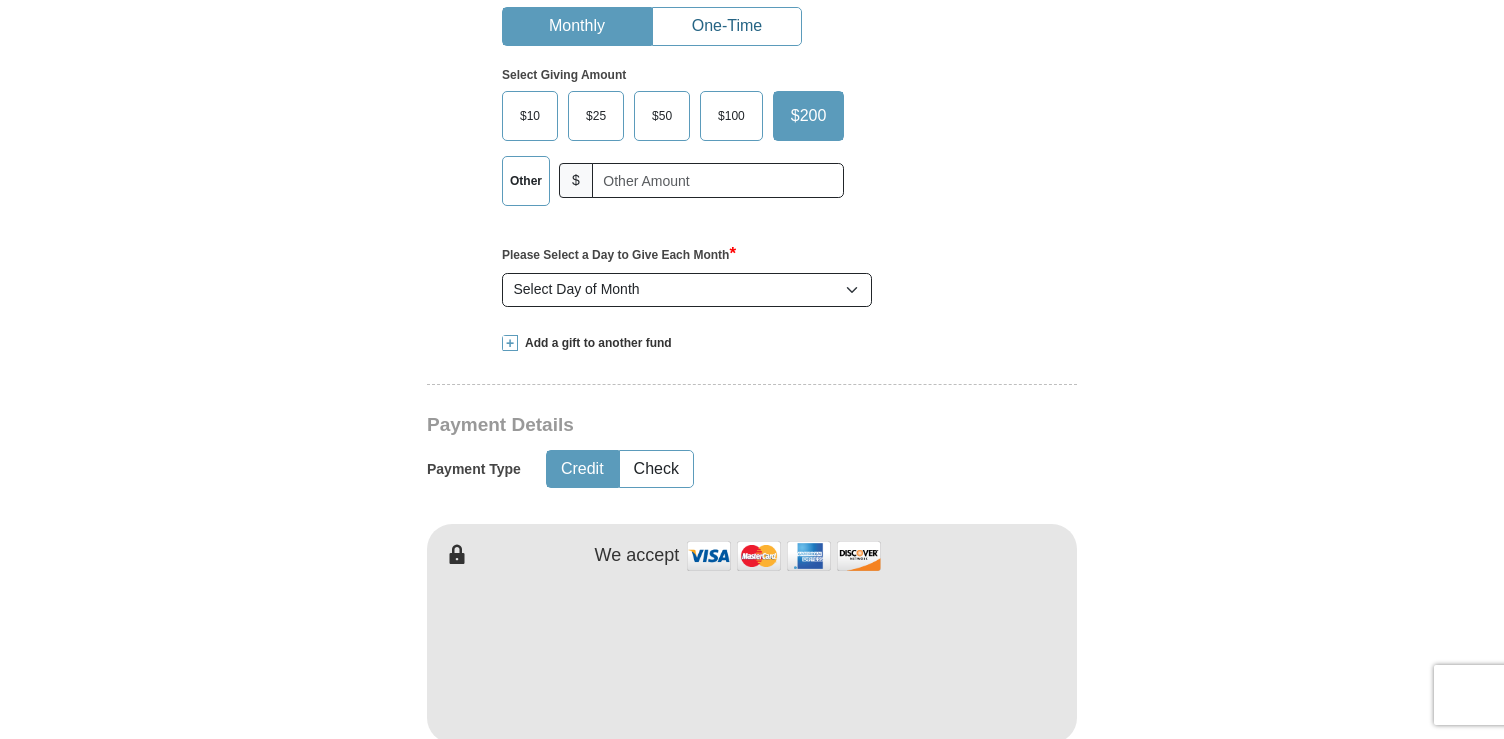 click on "One-Time" at bounding box center (727, 26) 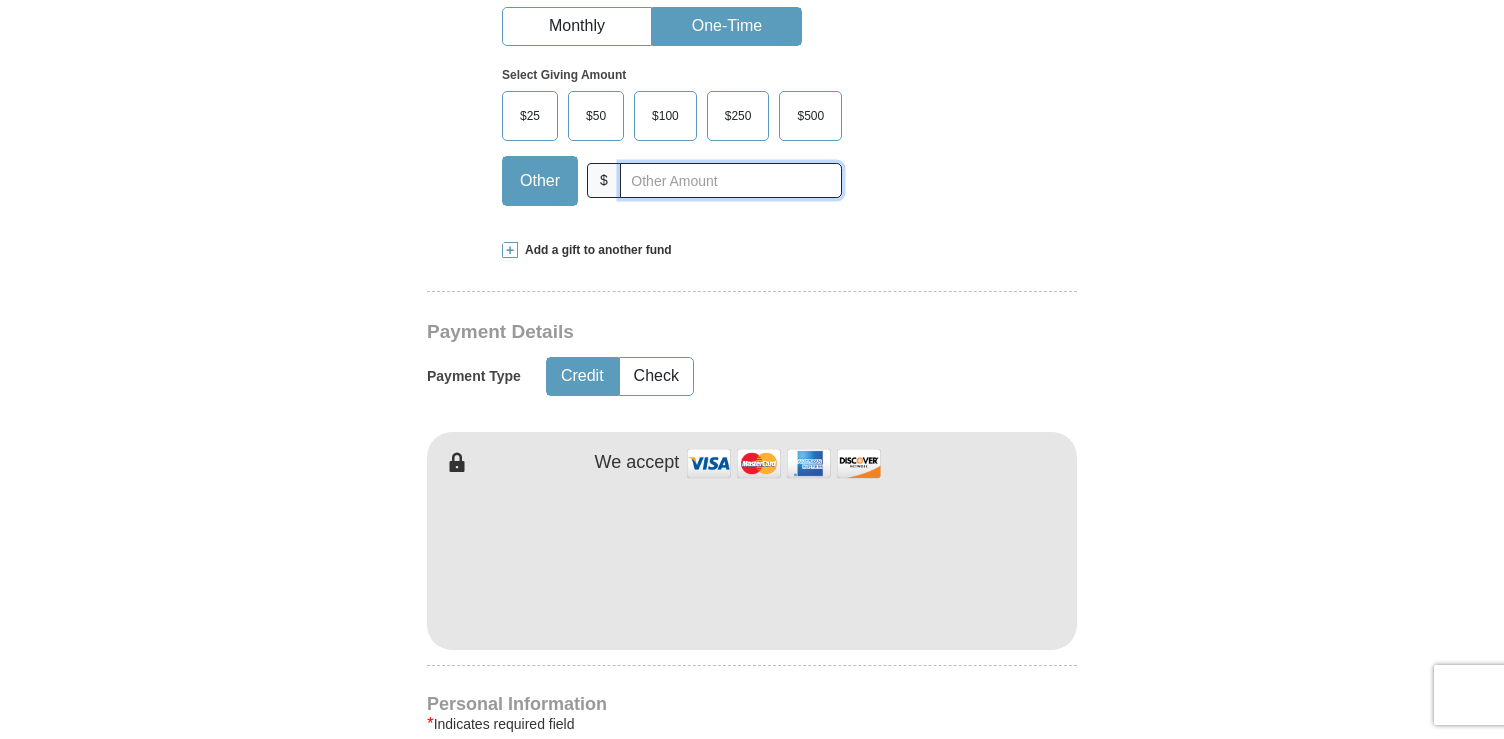 click at bounding box center (731, 180) 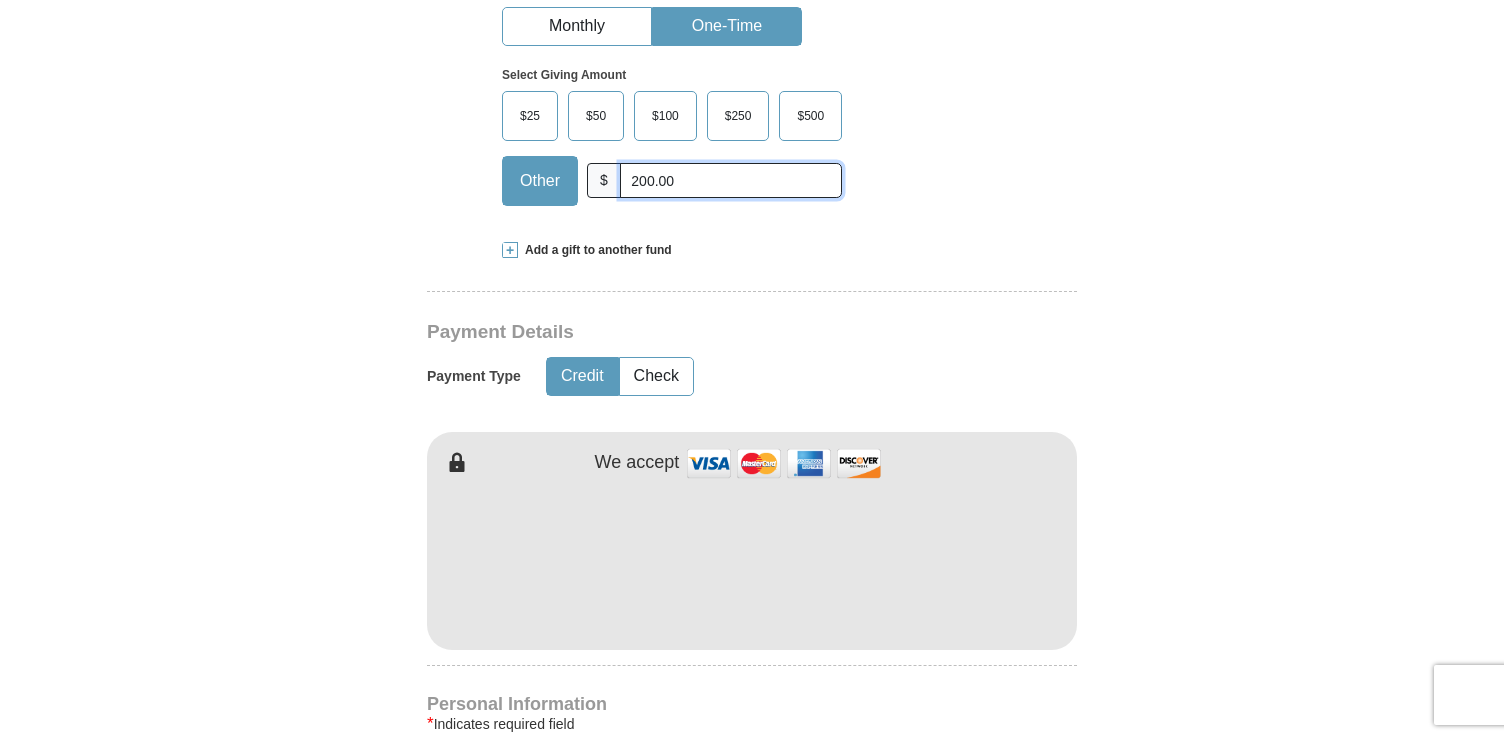 type on "200.00" 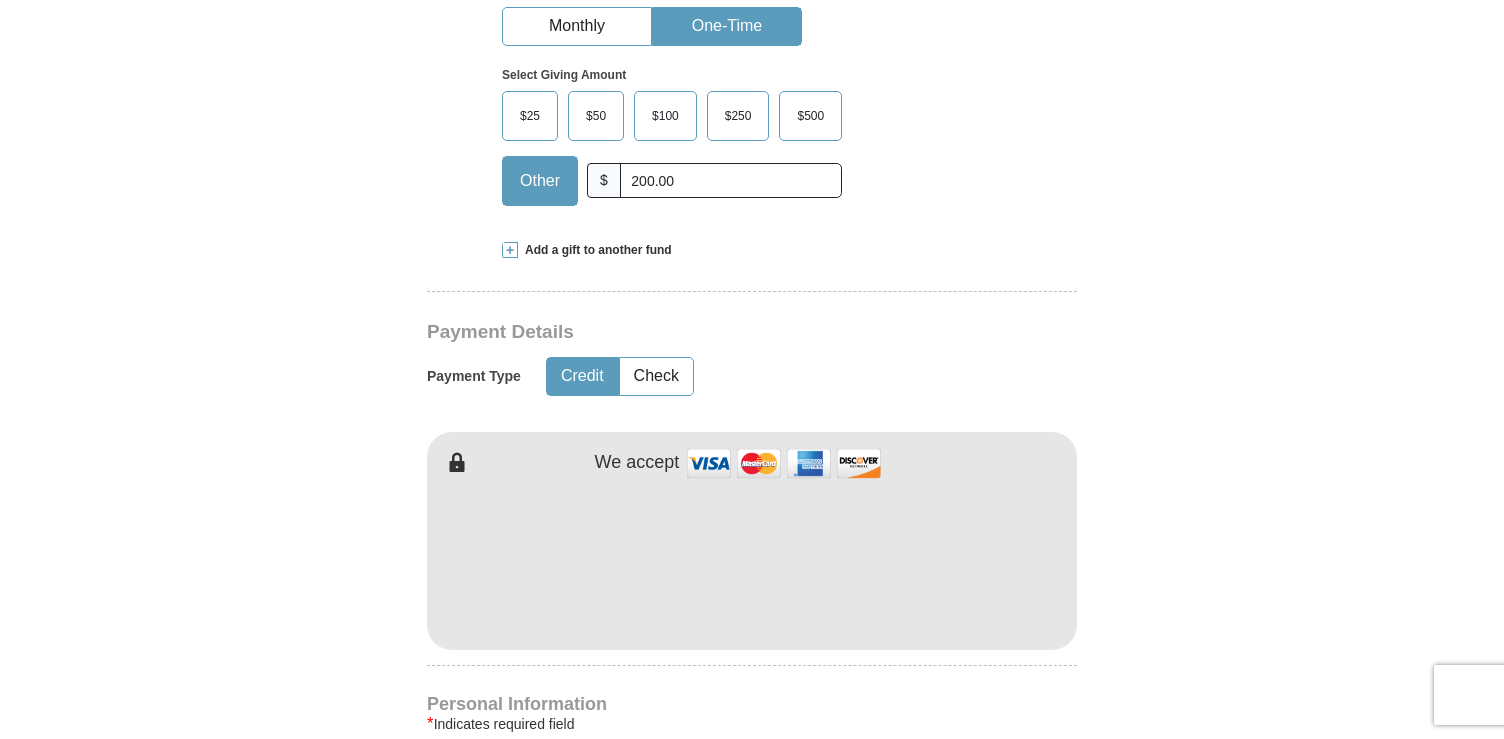 click on "Credit" at bounding box center (582, 376) 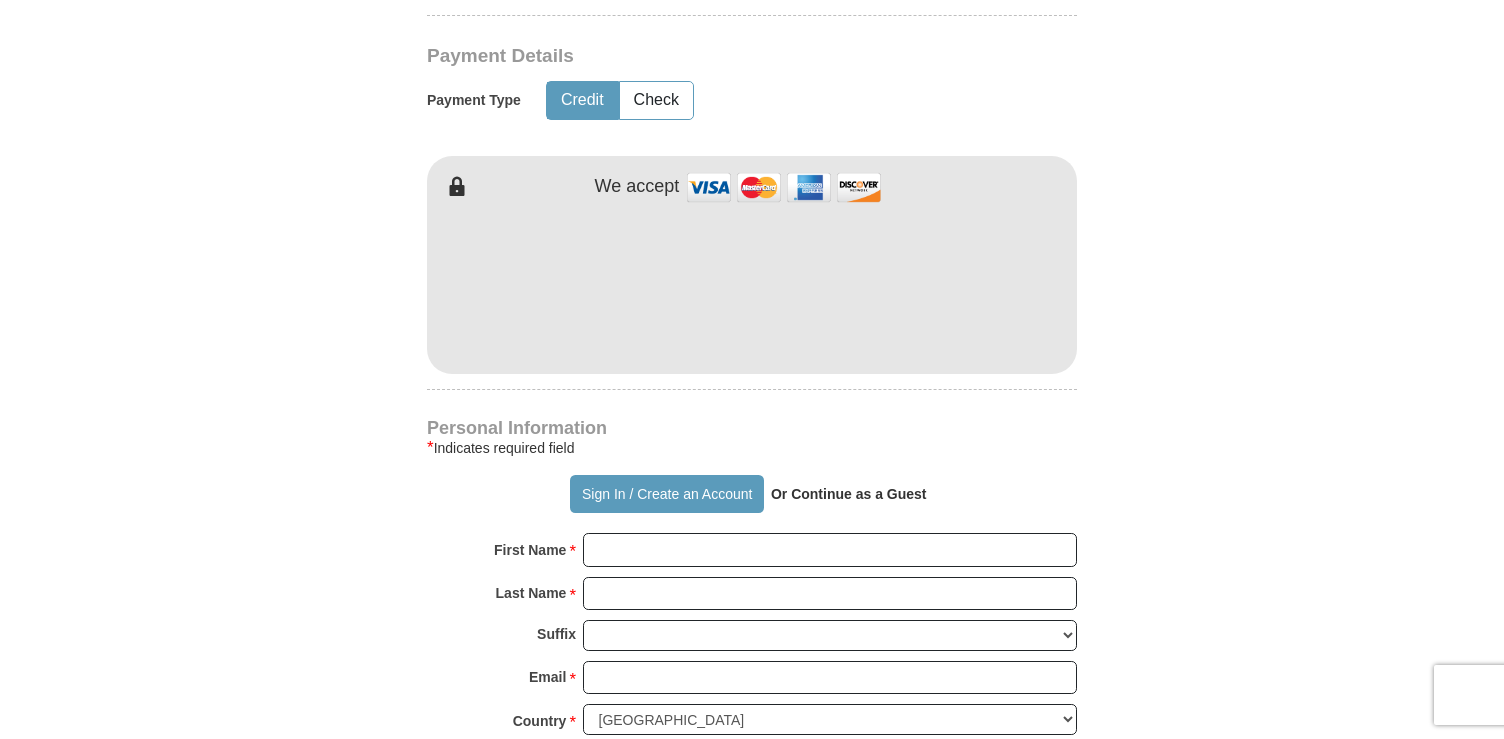 scroll, scrollTop: 977, scrollLeft: 0, axis: vertical 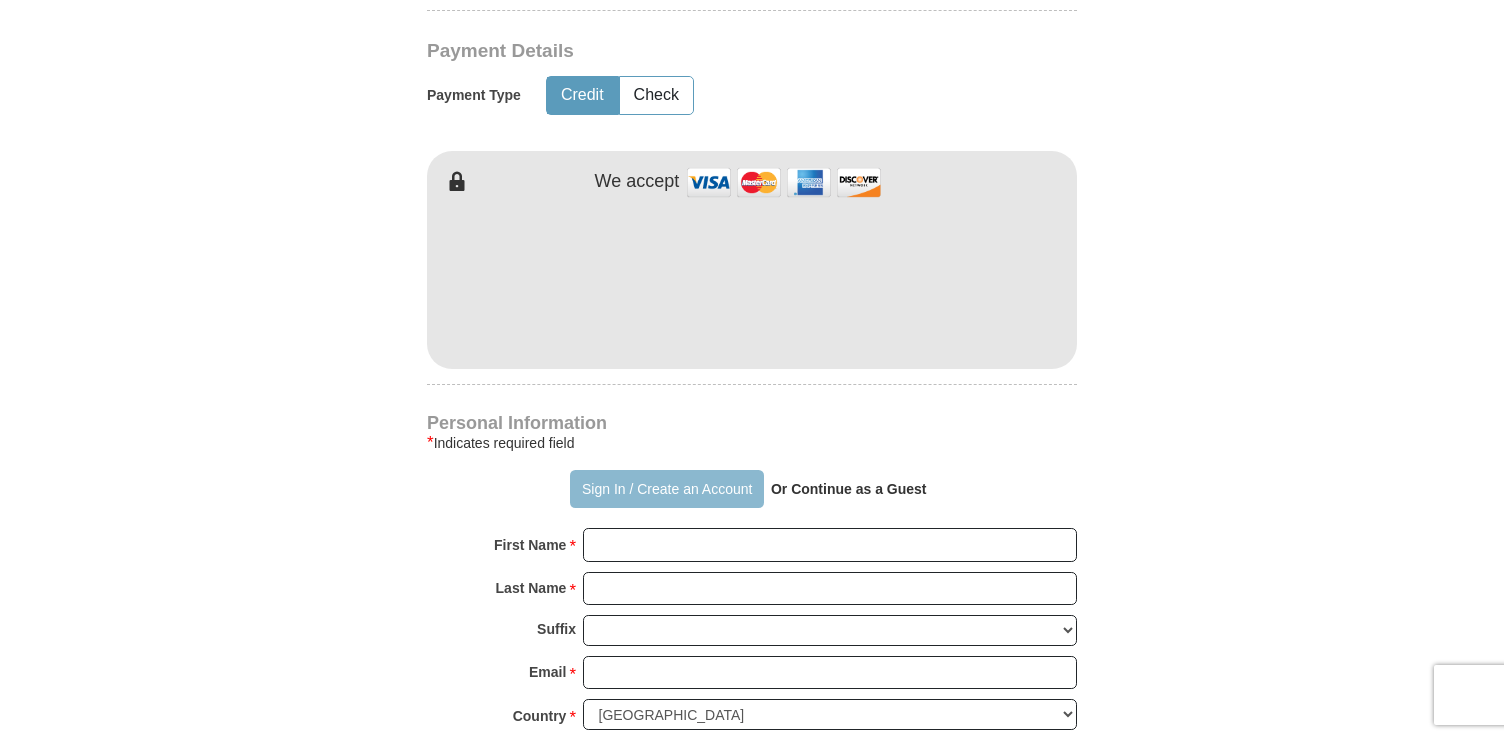 click on "Sign In / Create an Account" at bounding box center (666, 489) 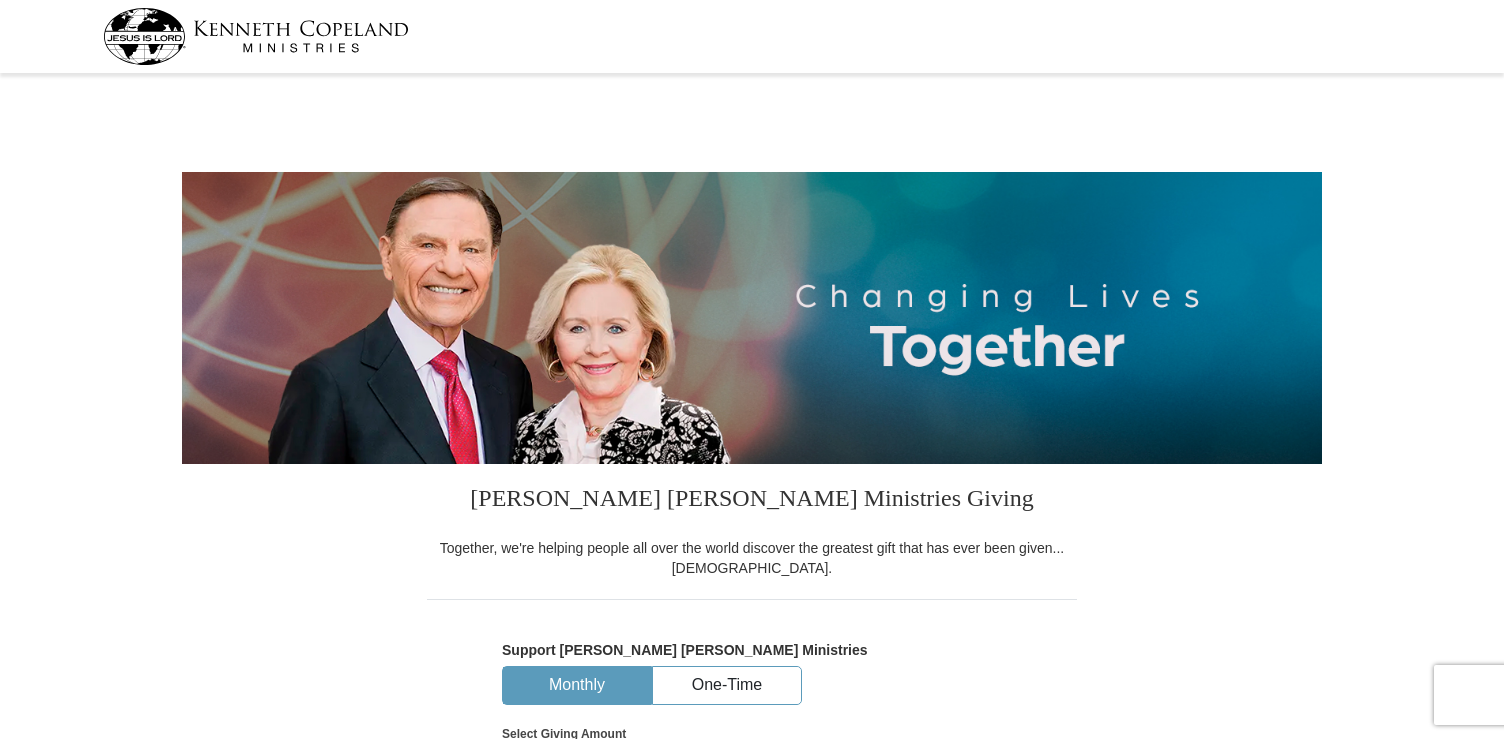 scroll, scrollTop: 0, scrollLeft: 0, axis: both 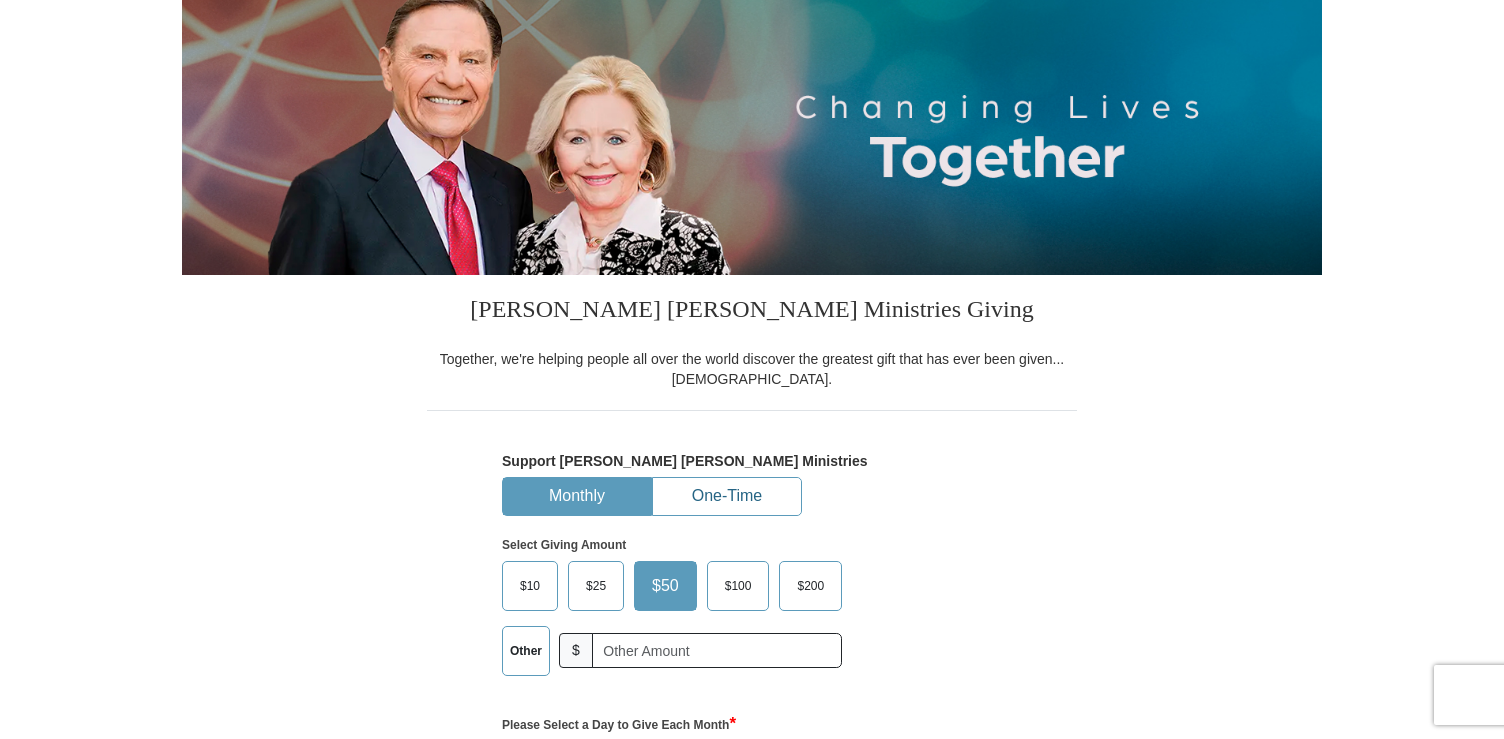 click on "One-Time" at bounding box center [727, 496] 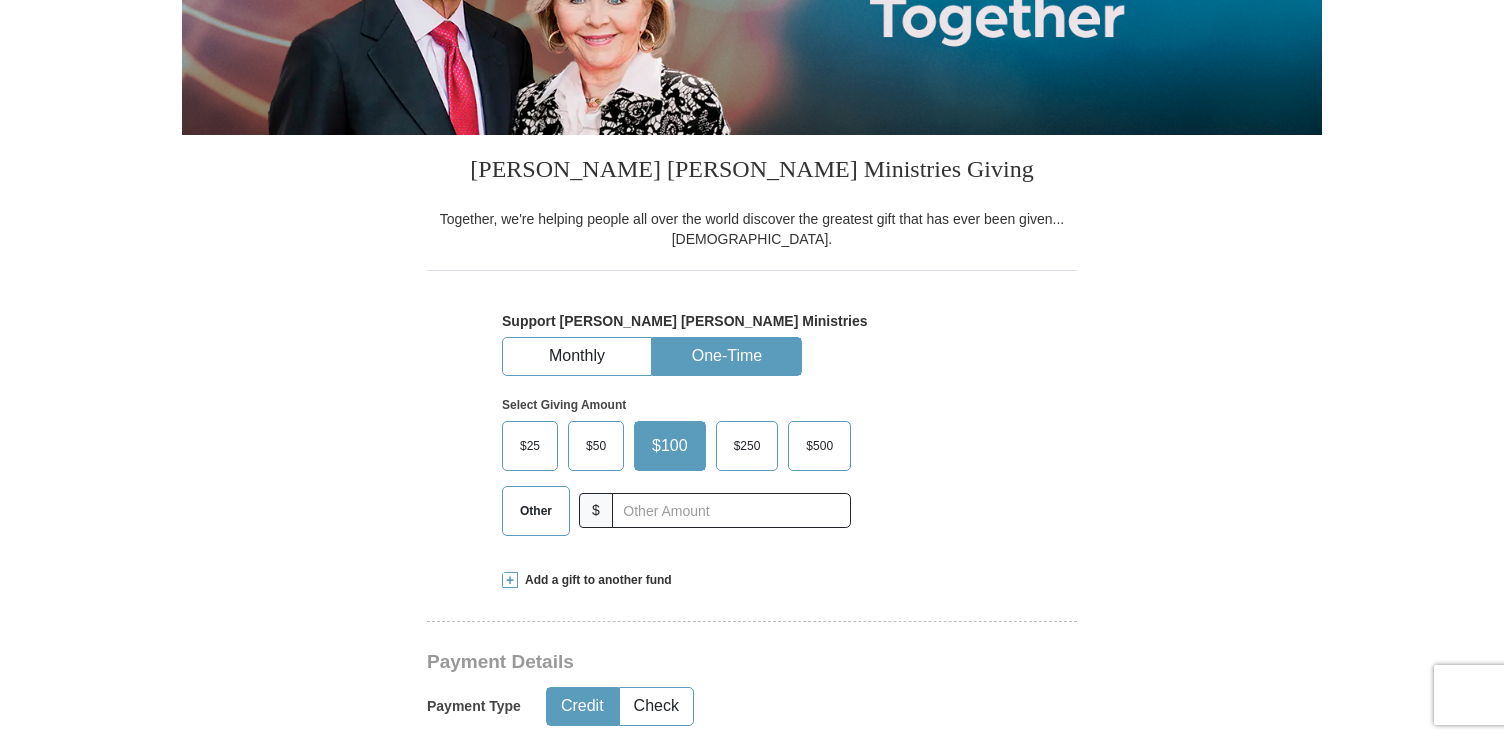 scroll, scrollTop: 338, scrollLeft: 0, axis: vertical 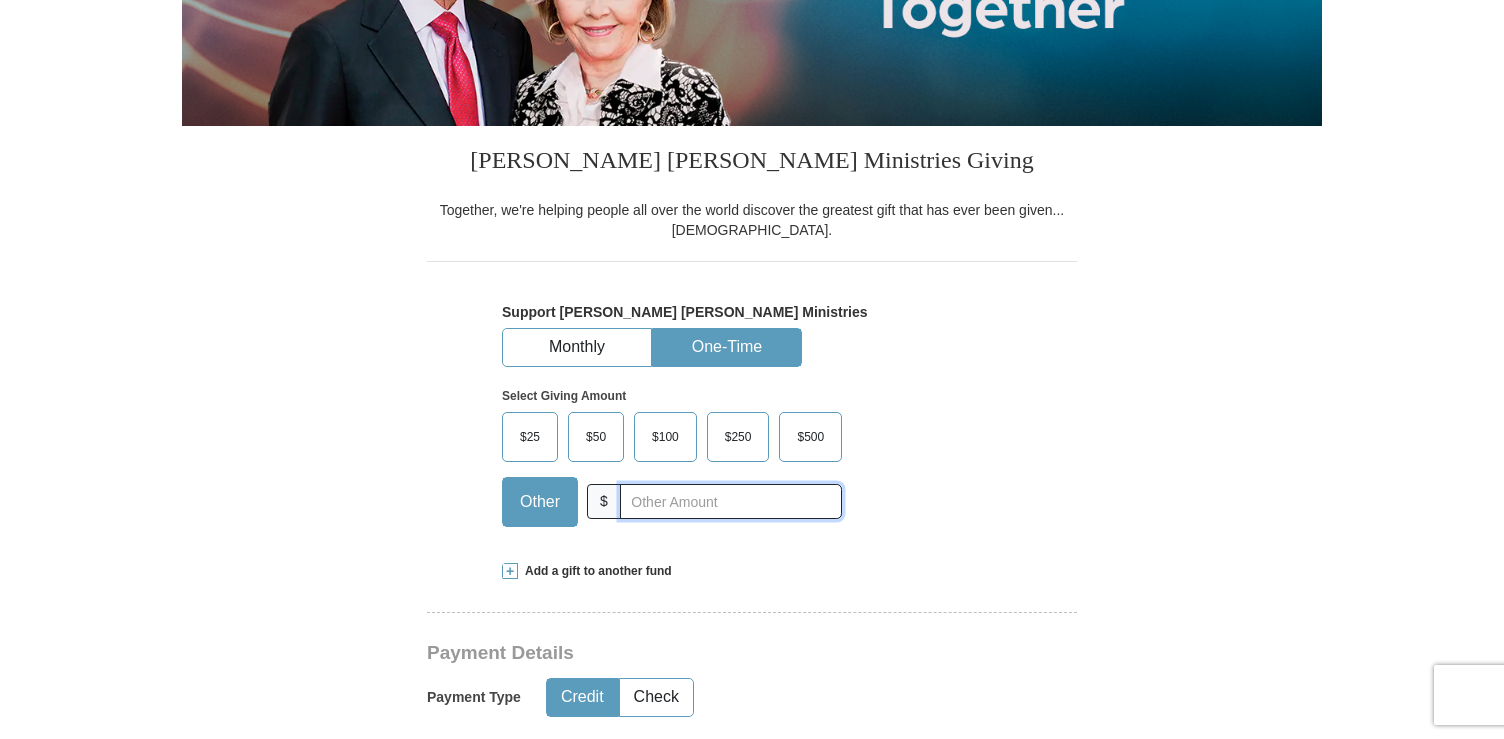 click at bounding box center (731, 501) 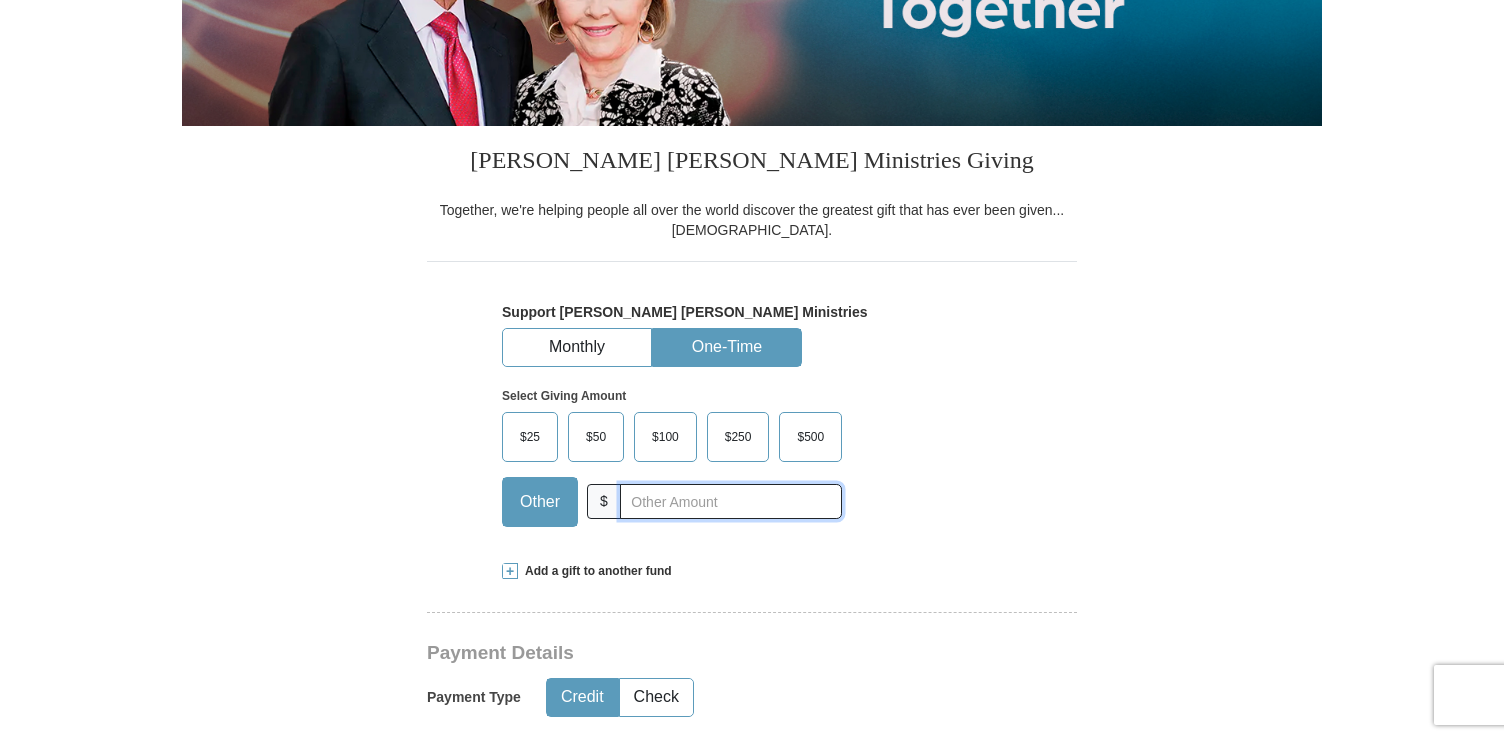 type on "200.00" 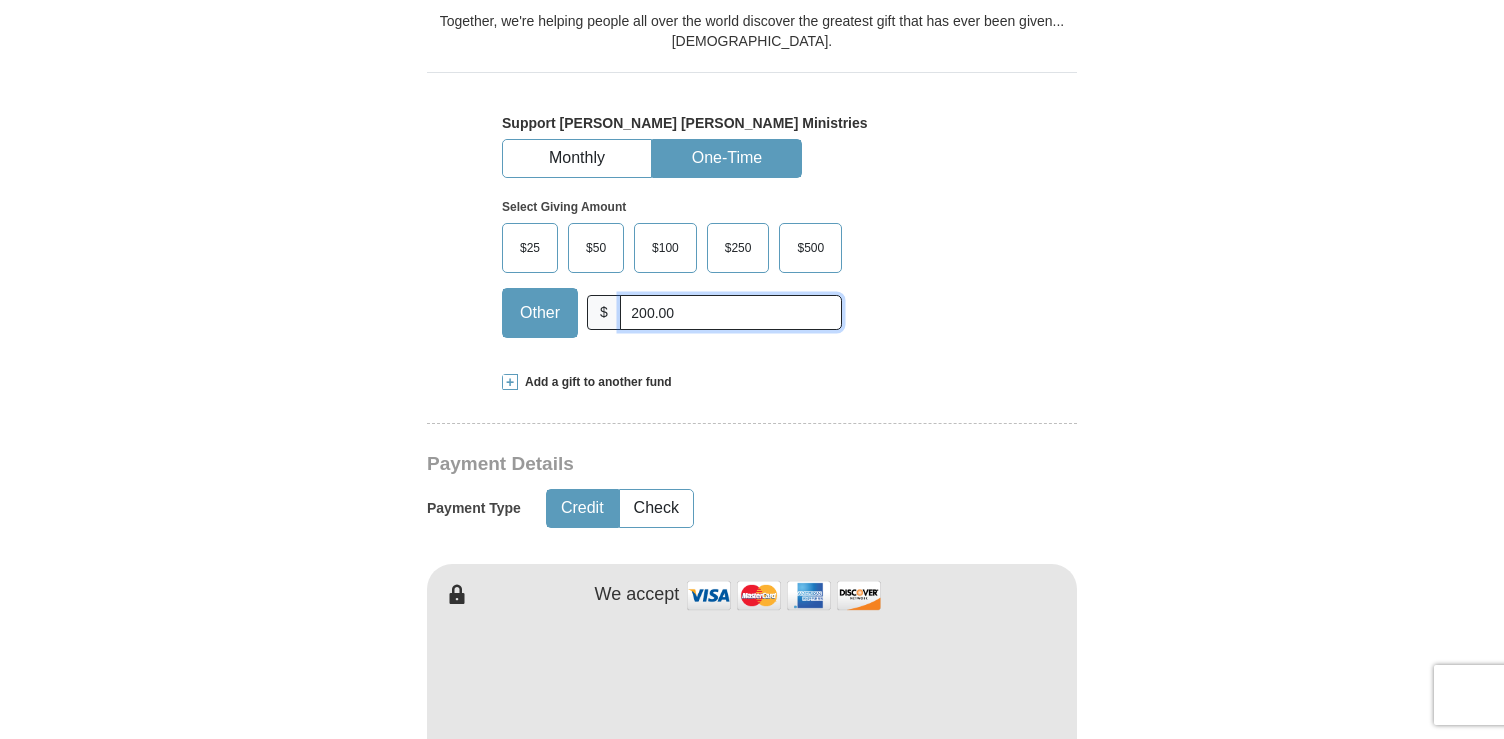 scroll, scrollTop: 535, scrollLeft: 0, axis: vertical 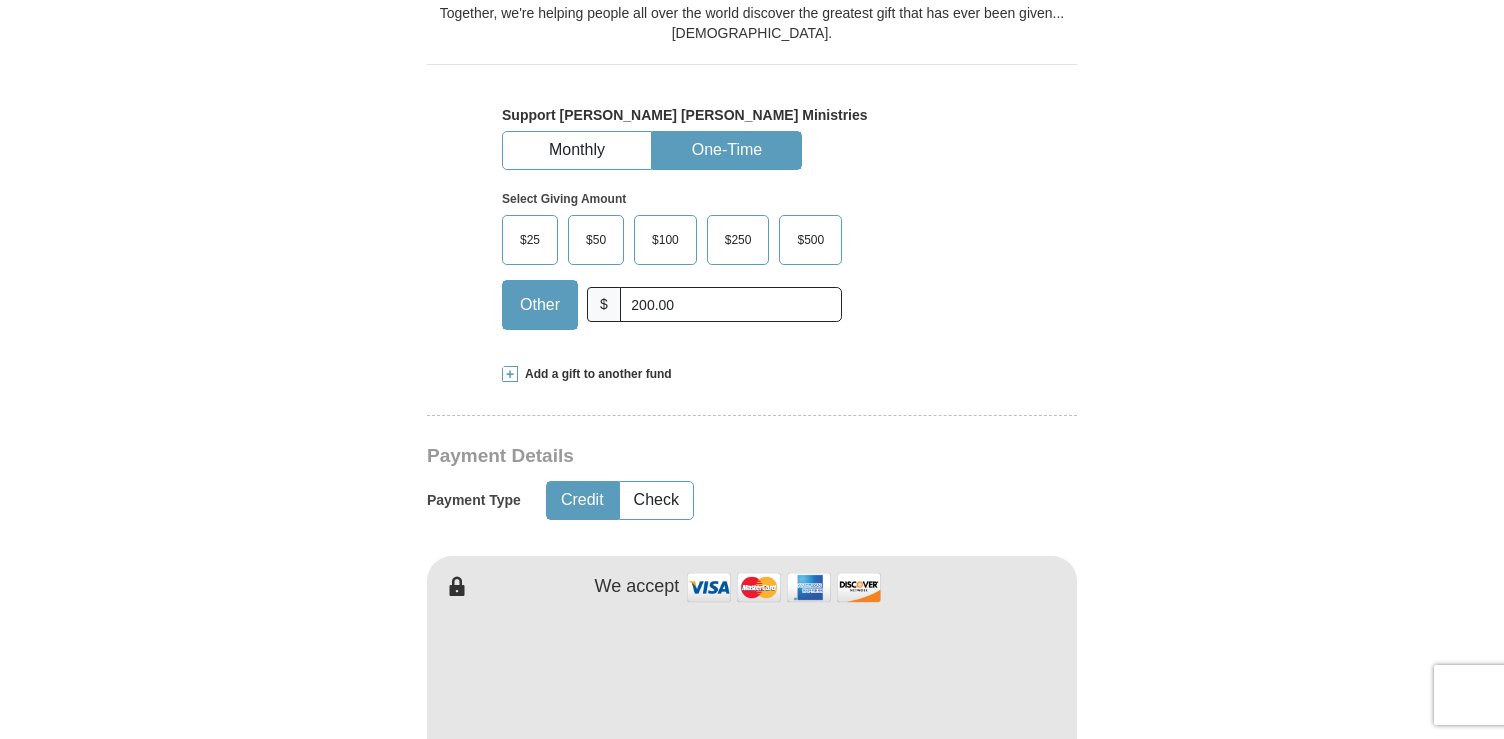 click on "Credit" at bounding box center (582, 500) 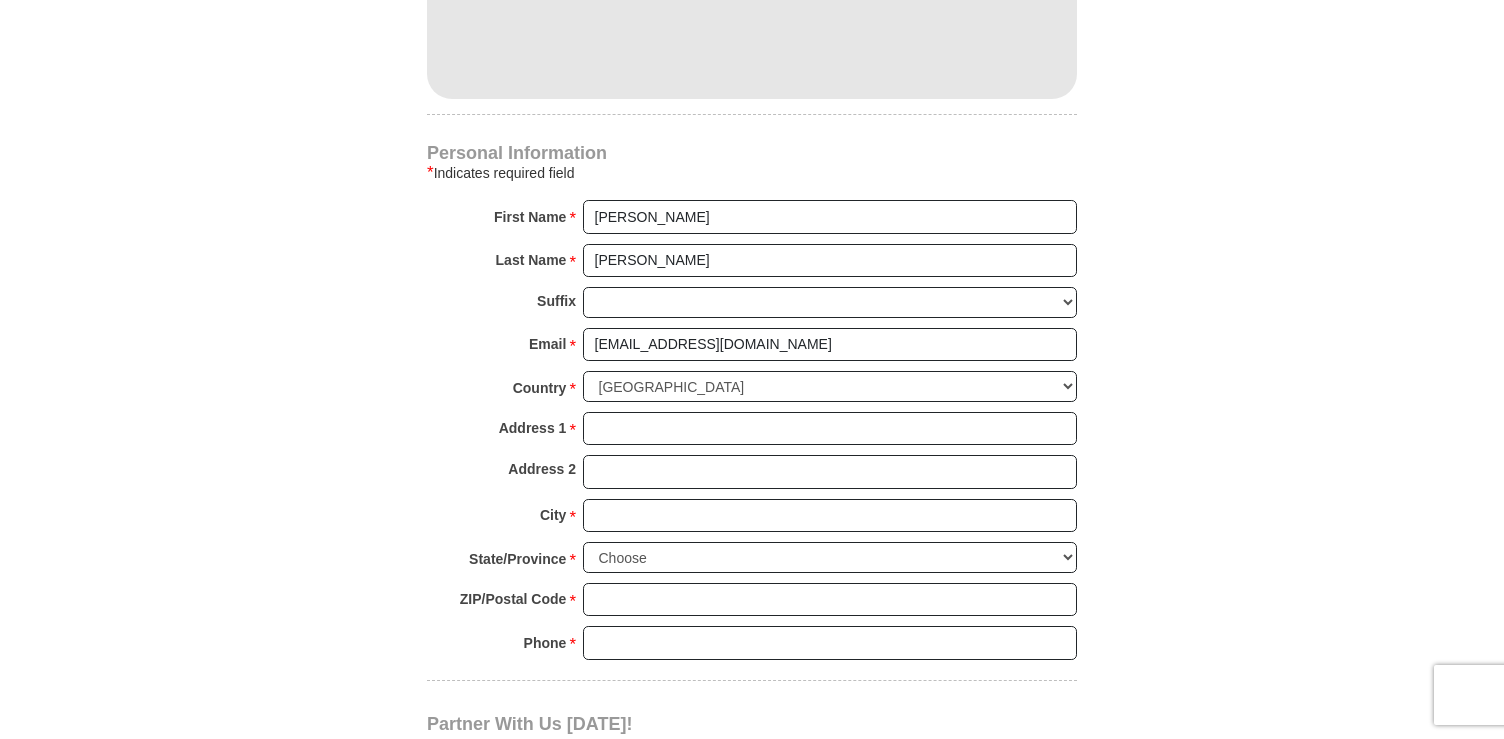 scroll, scrollTop: 1212, scrollLeft: 0, axis: vertical 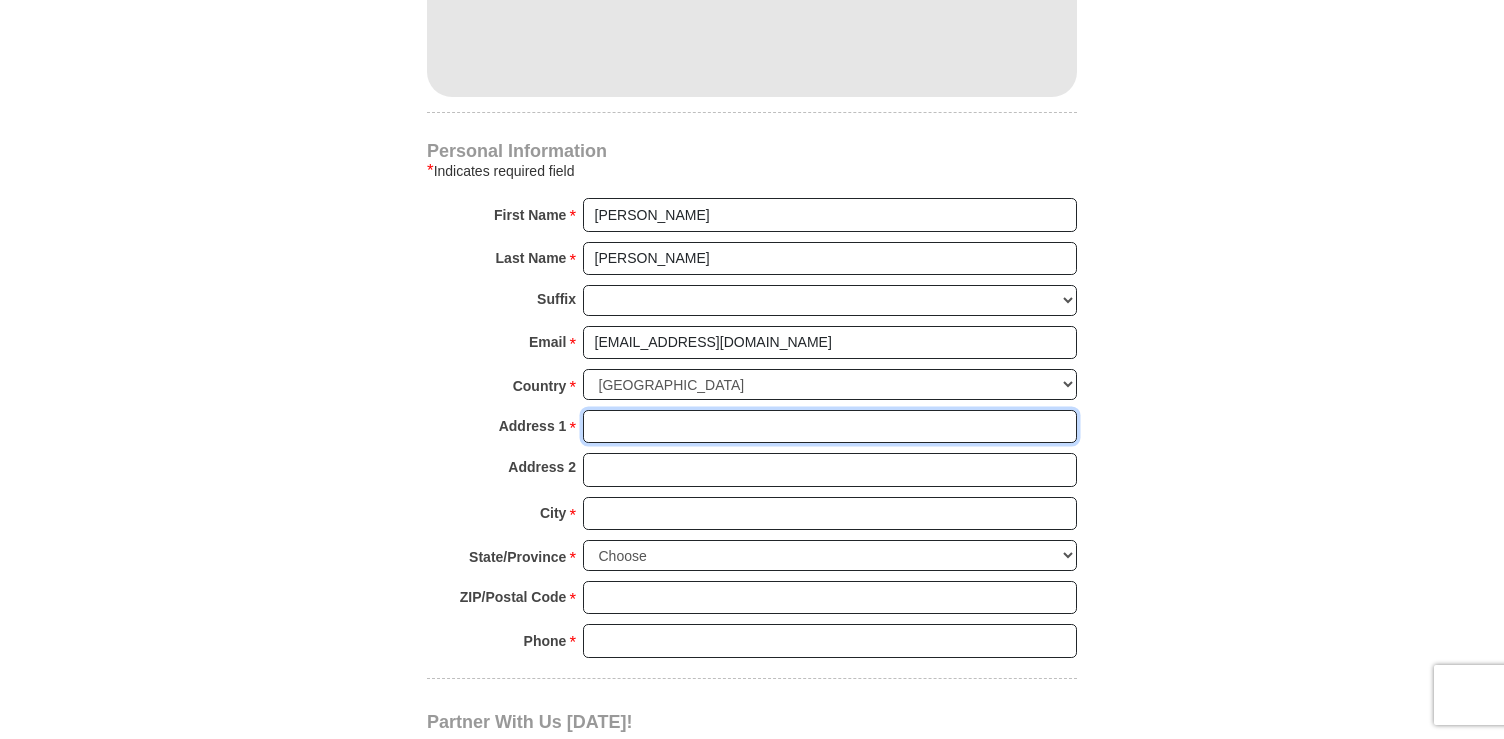 click on "Address 1
*" at bounding box center (830, 427) 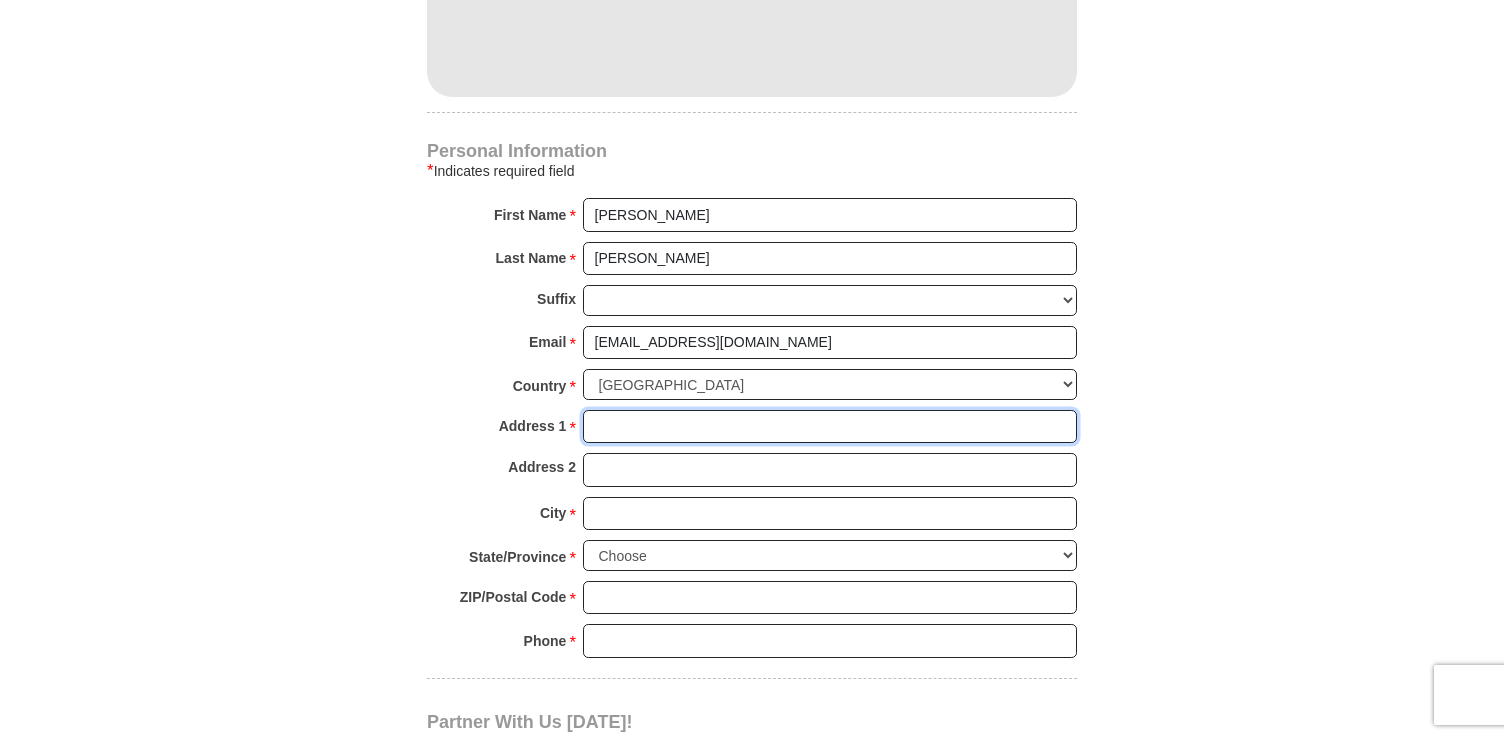 type on "1001 Pocono Trail" 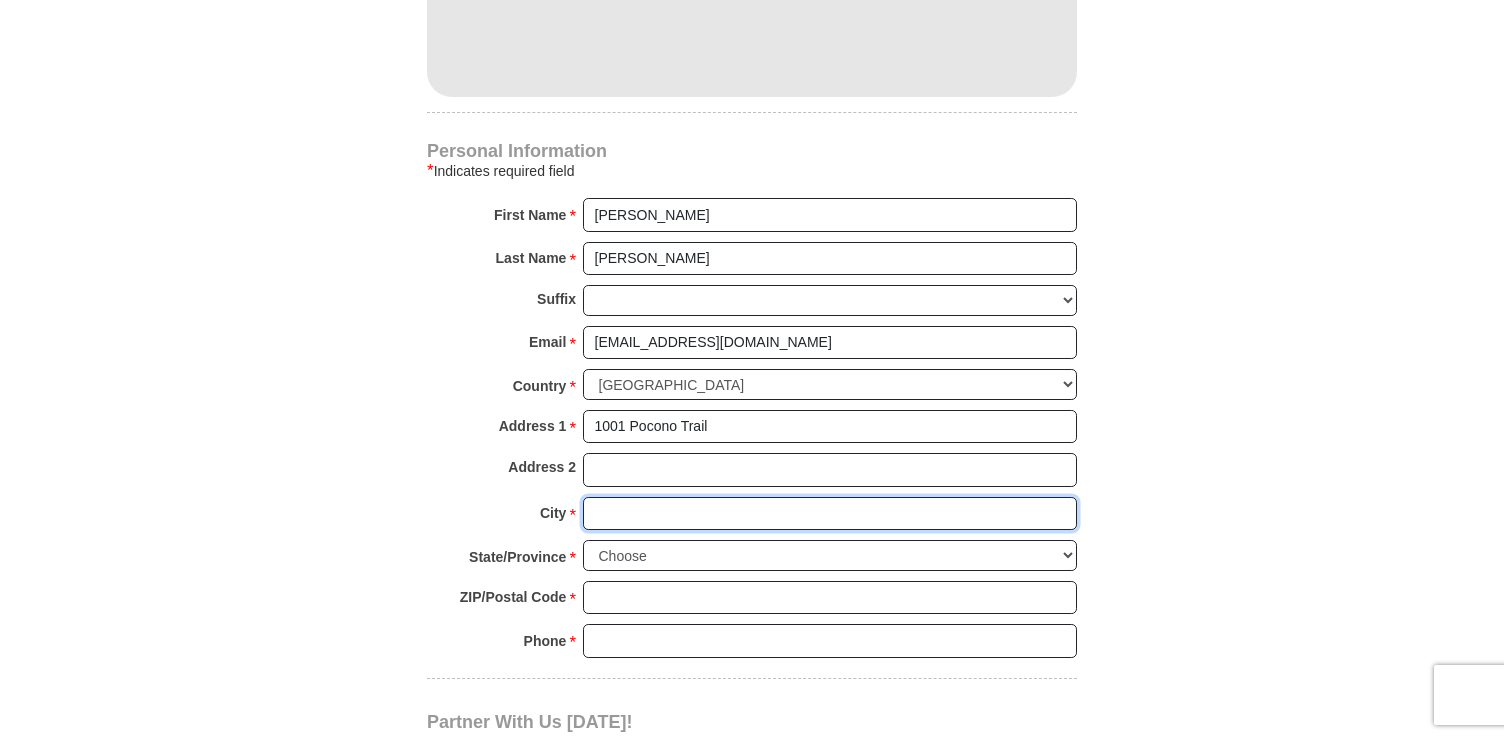 type on "Ballwin" 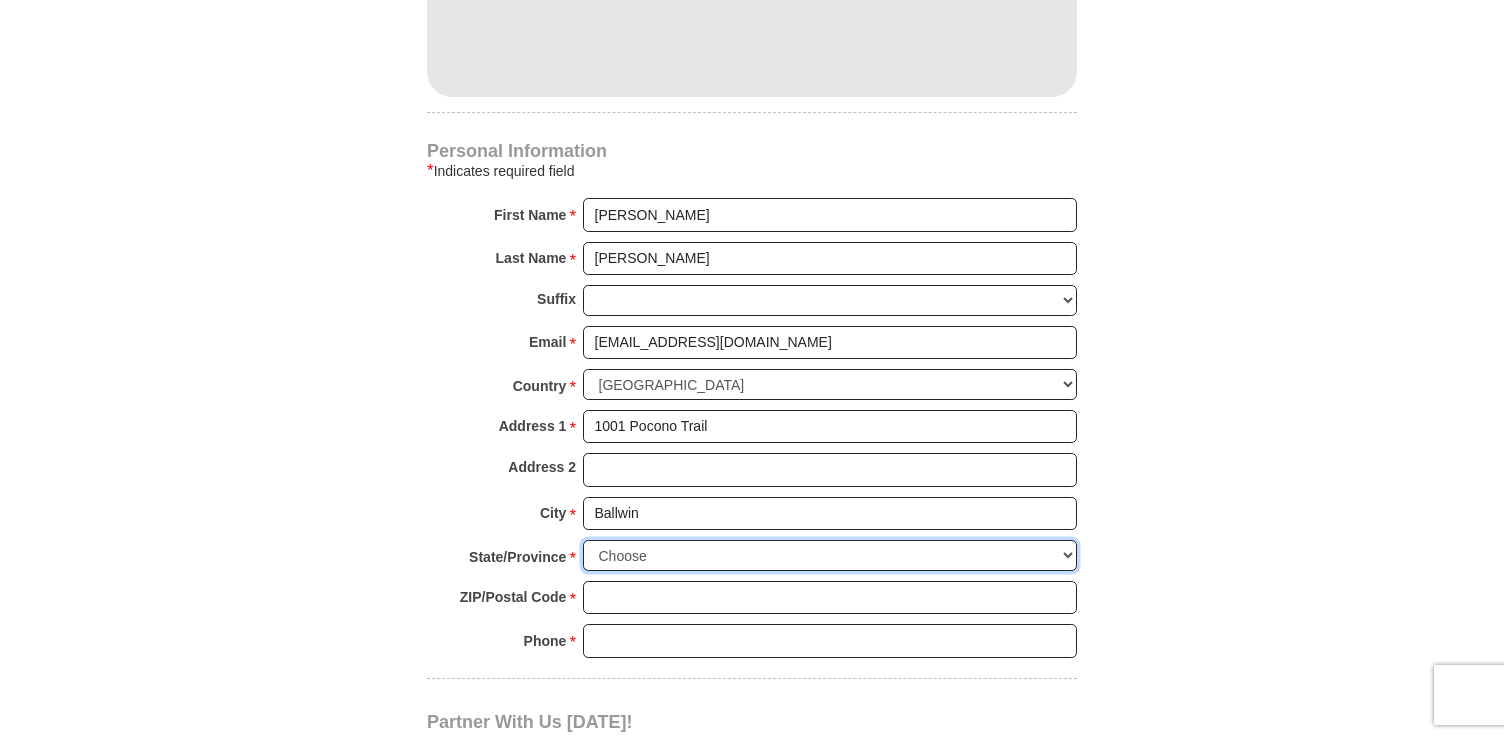select on "MO" 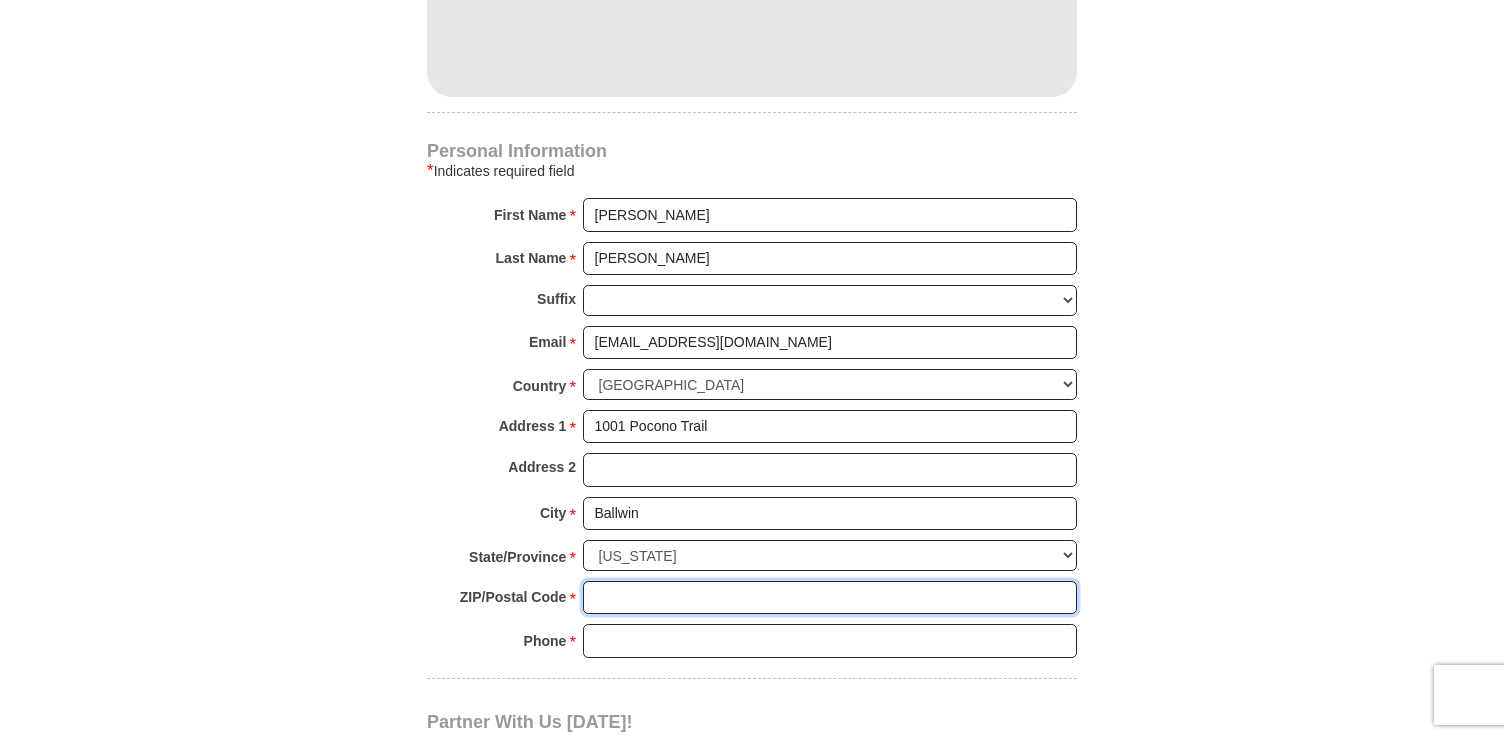 type on "63021" 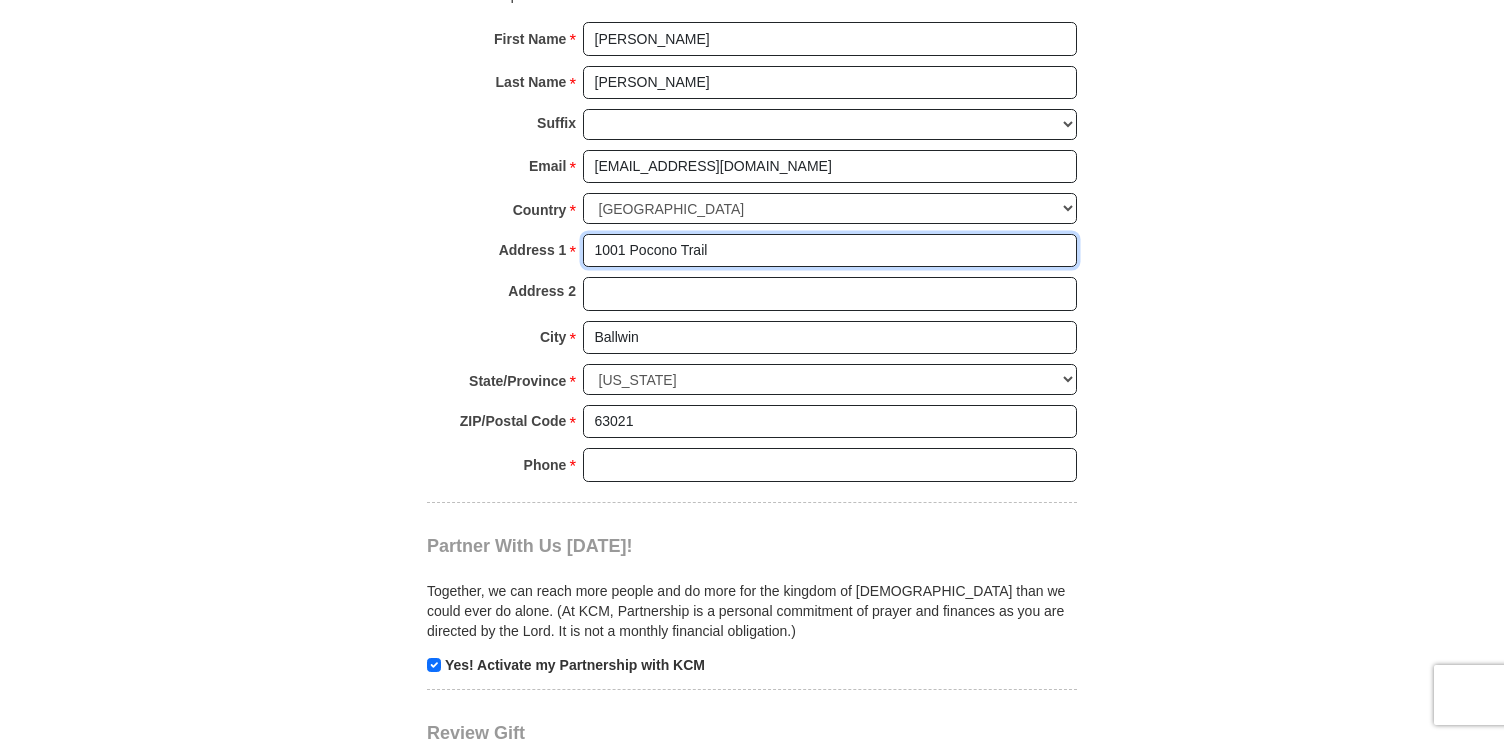 scroll, scrollTop: 1393, scrollLeft: 0, axis: vertical 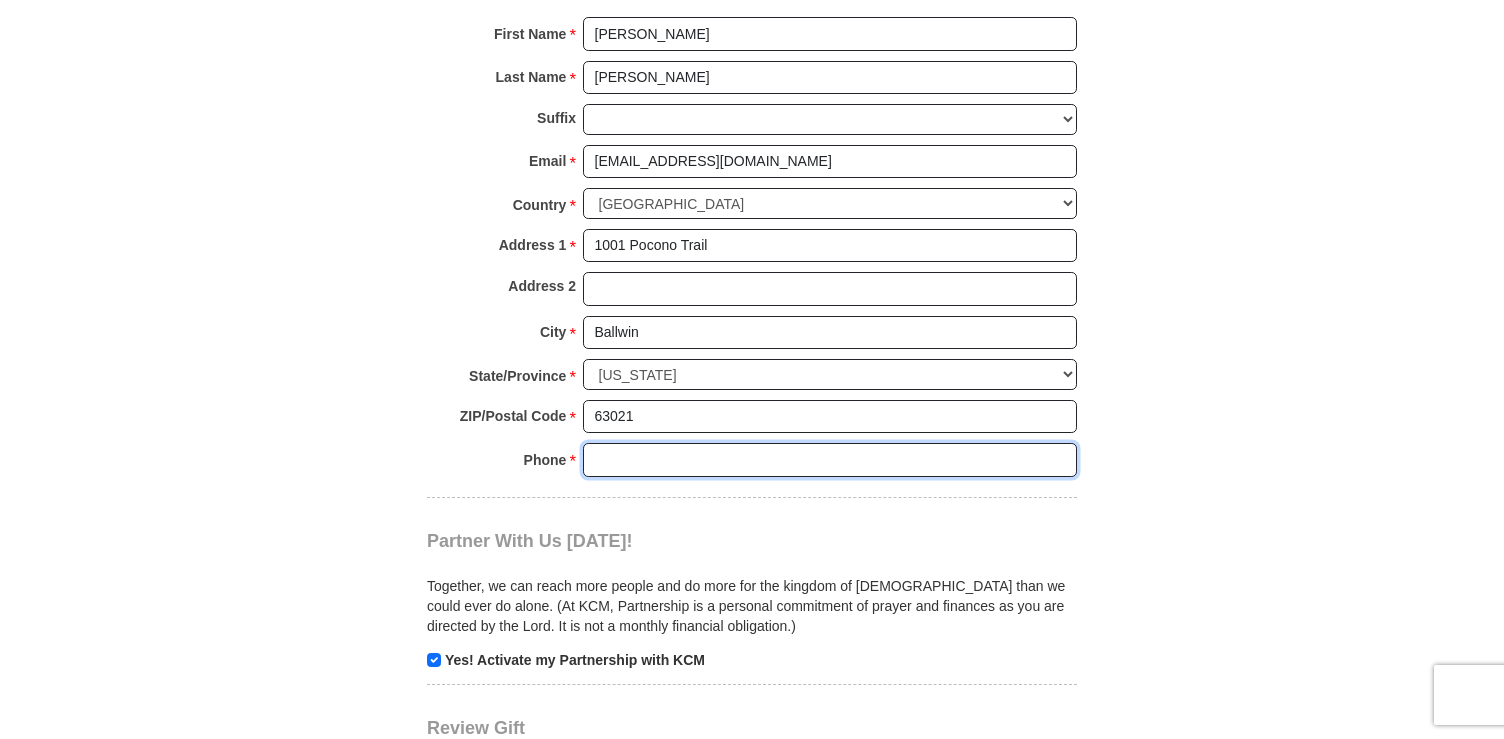 click on "Phone
*
*" at bounding box center [830, 460] 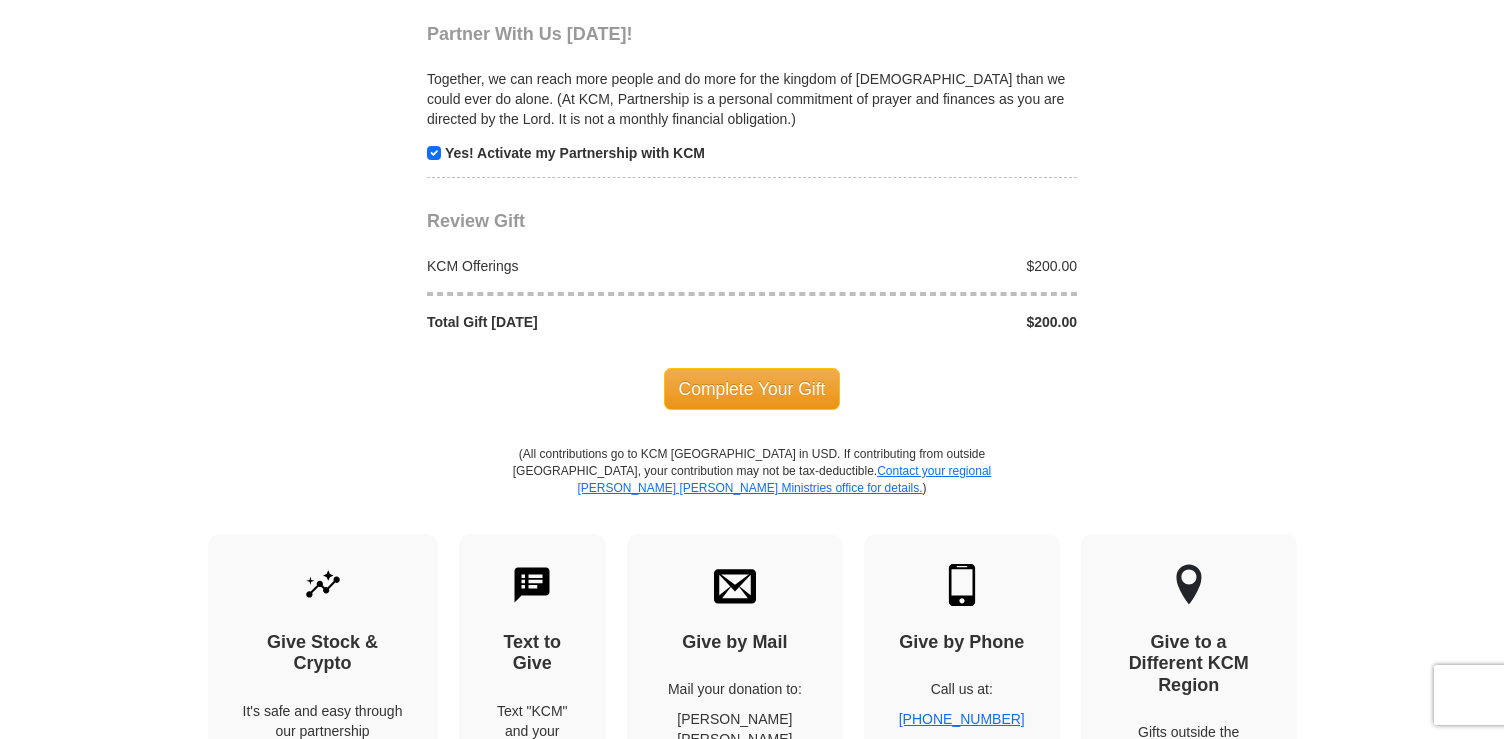 scroll, scrollTop: 1901, scrollLeft: 0, axis: vertical 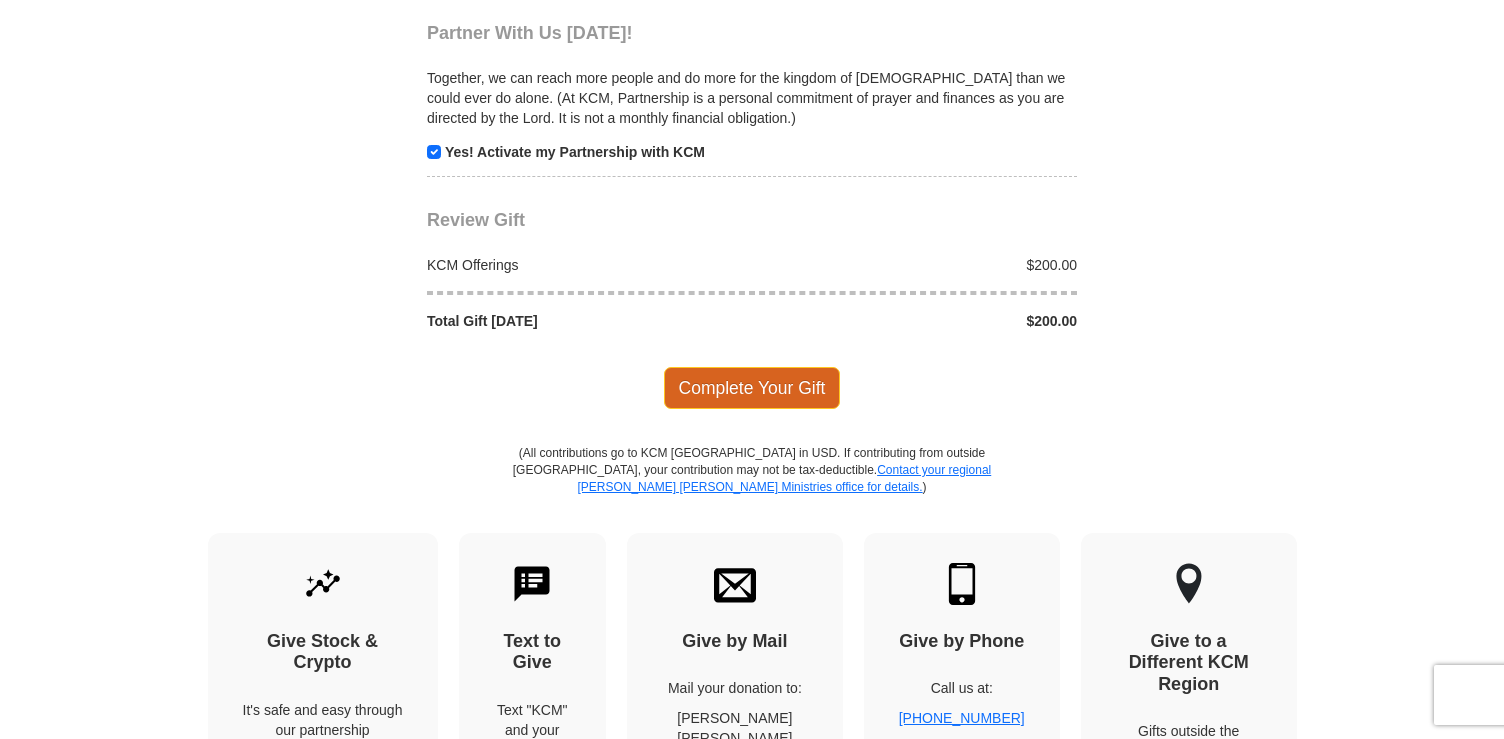 type on "314-520-3396" 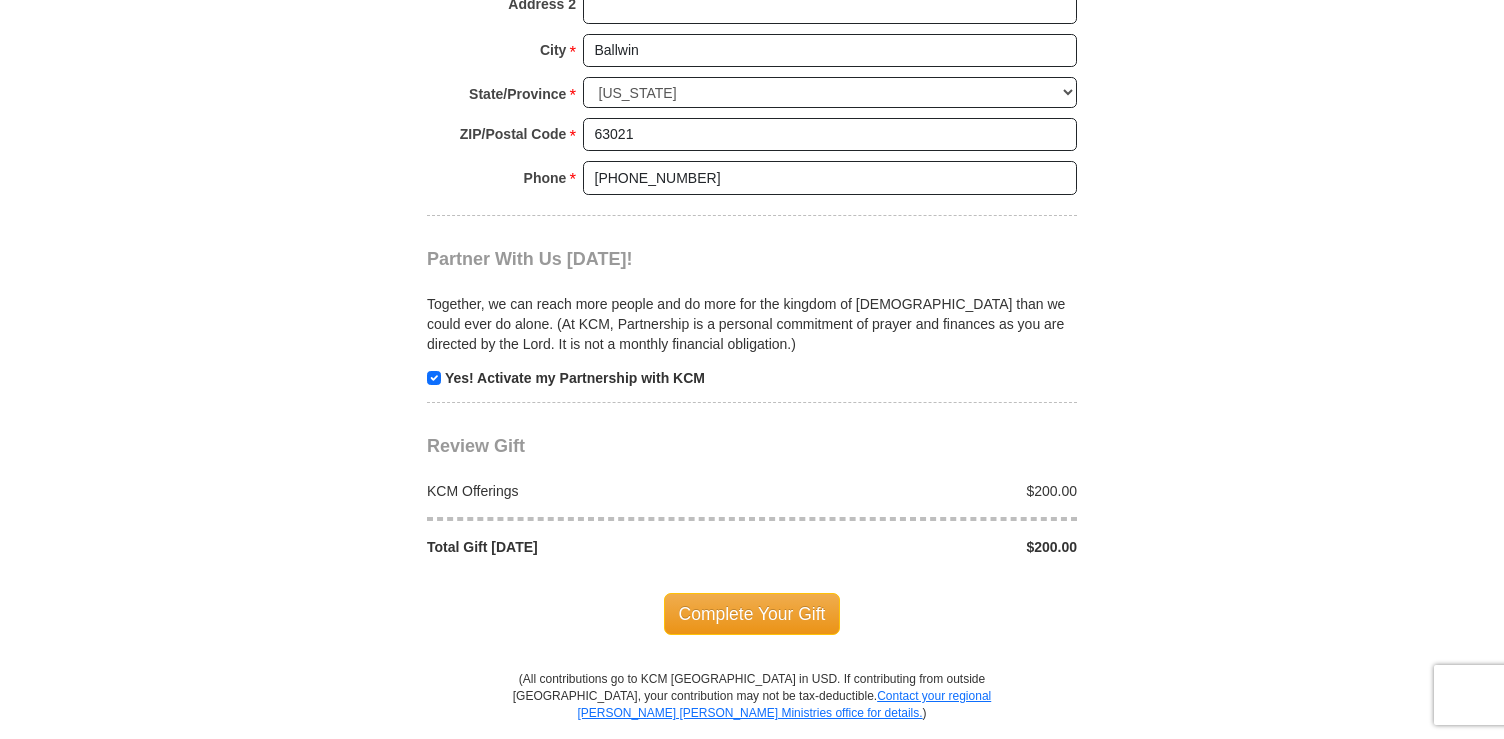 scroll, scrollTop: 1797, scrollLeft: 0, axis: vertical 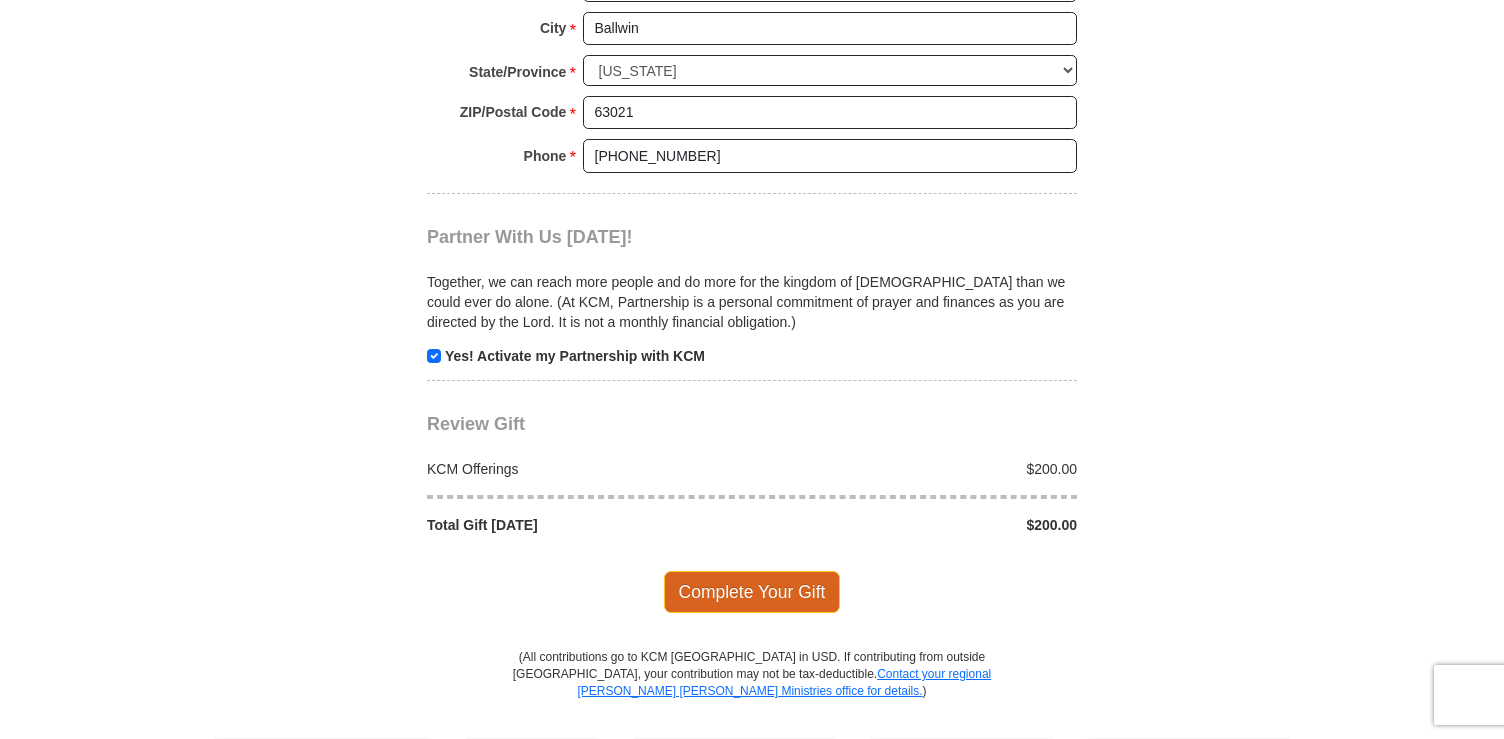 click on "Complete Your Gift" at bounding box center (752, 592) 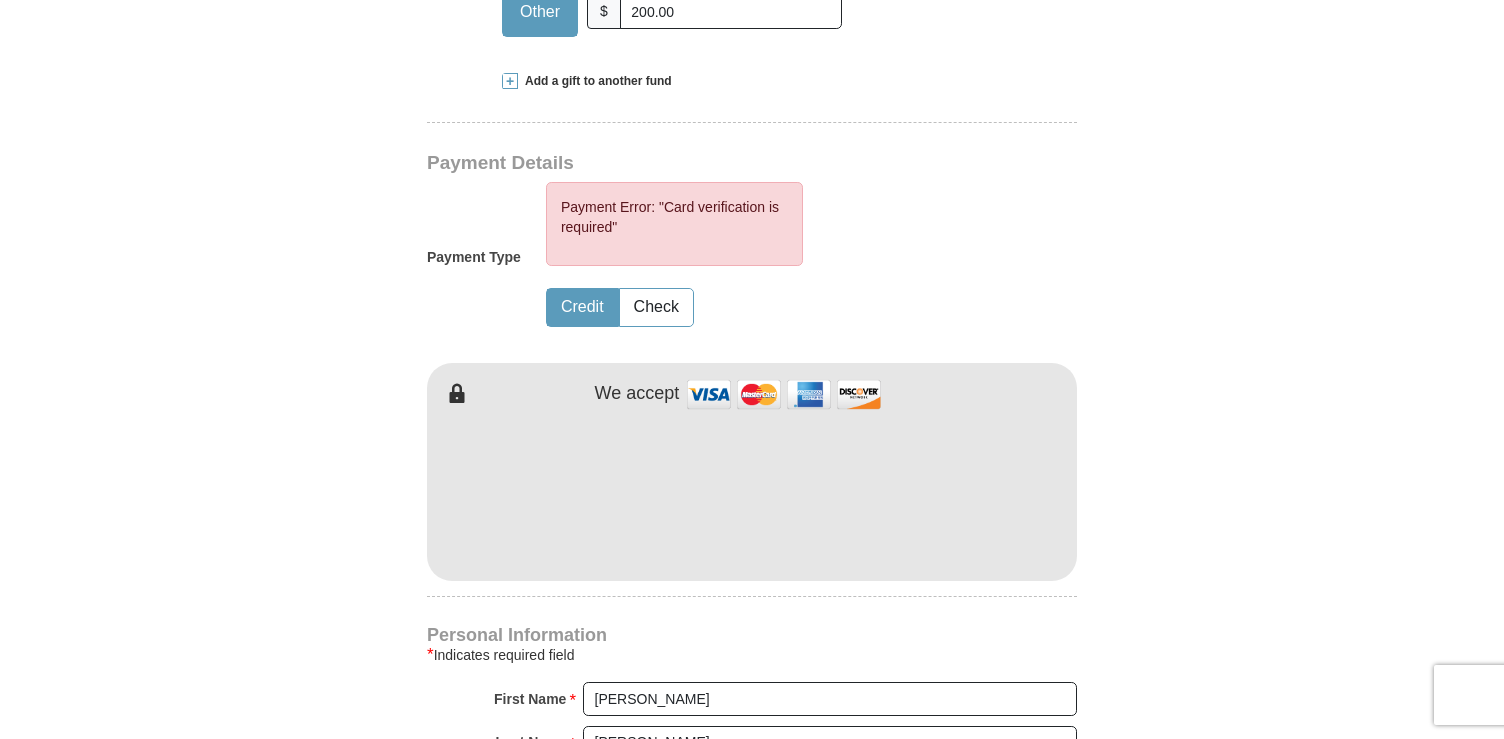 scroll, scrollTop: 840, scrollLeft: 0, axis: vertical 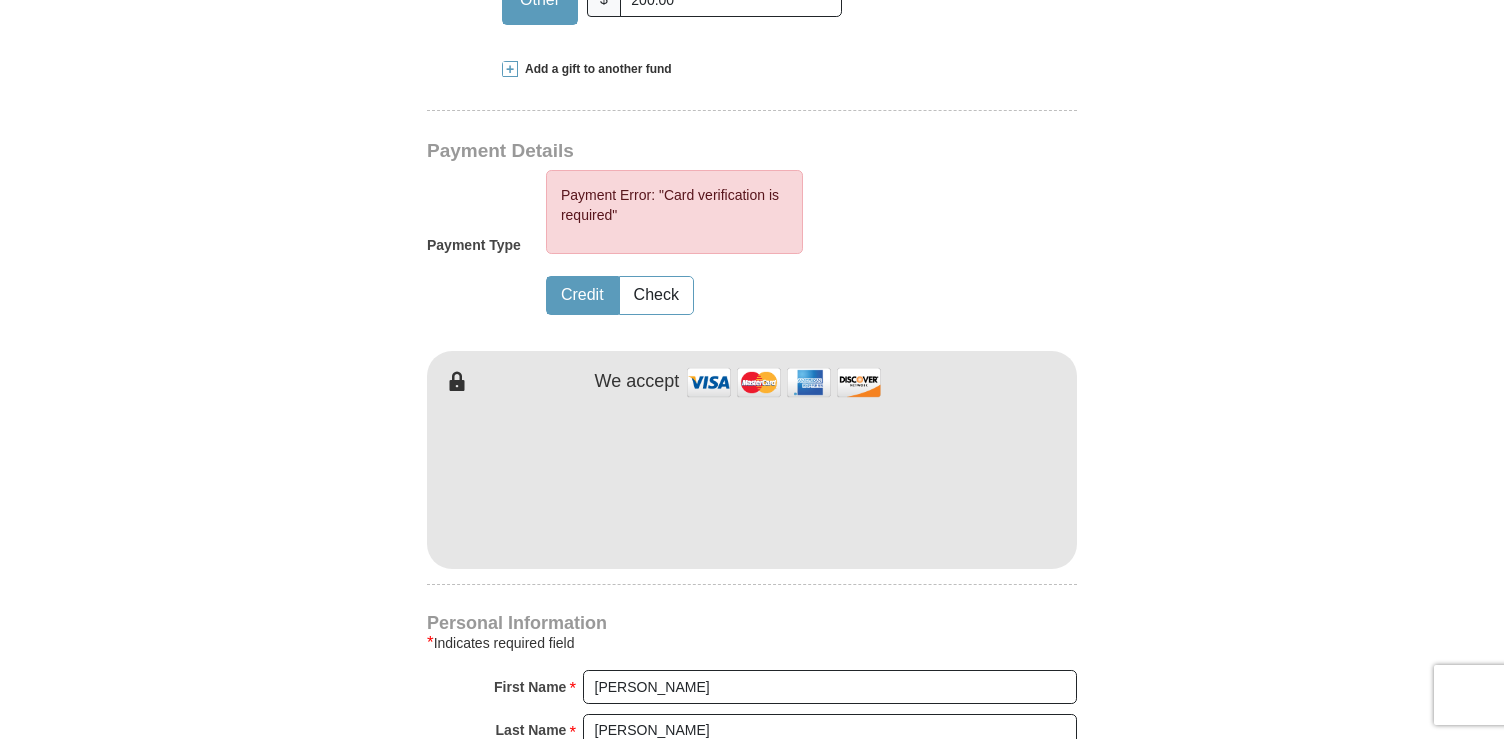 click on "Kenneth Copeland Ministries Giving
Together, we're helping people all over the world discover the greatest gift that has ever been given...Jesus.
Support Kenneth Copeland Ministries
Monthly
One-Time
Select Giving Amount
Amount must be a valid number
The total gift cannot be less than $1.00
$25 $50" at bounding box center (752, 467) 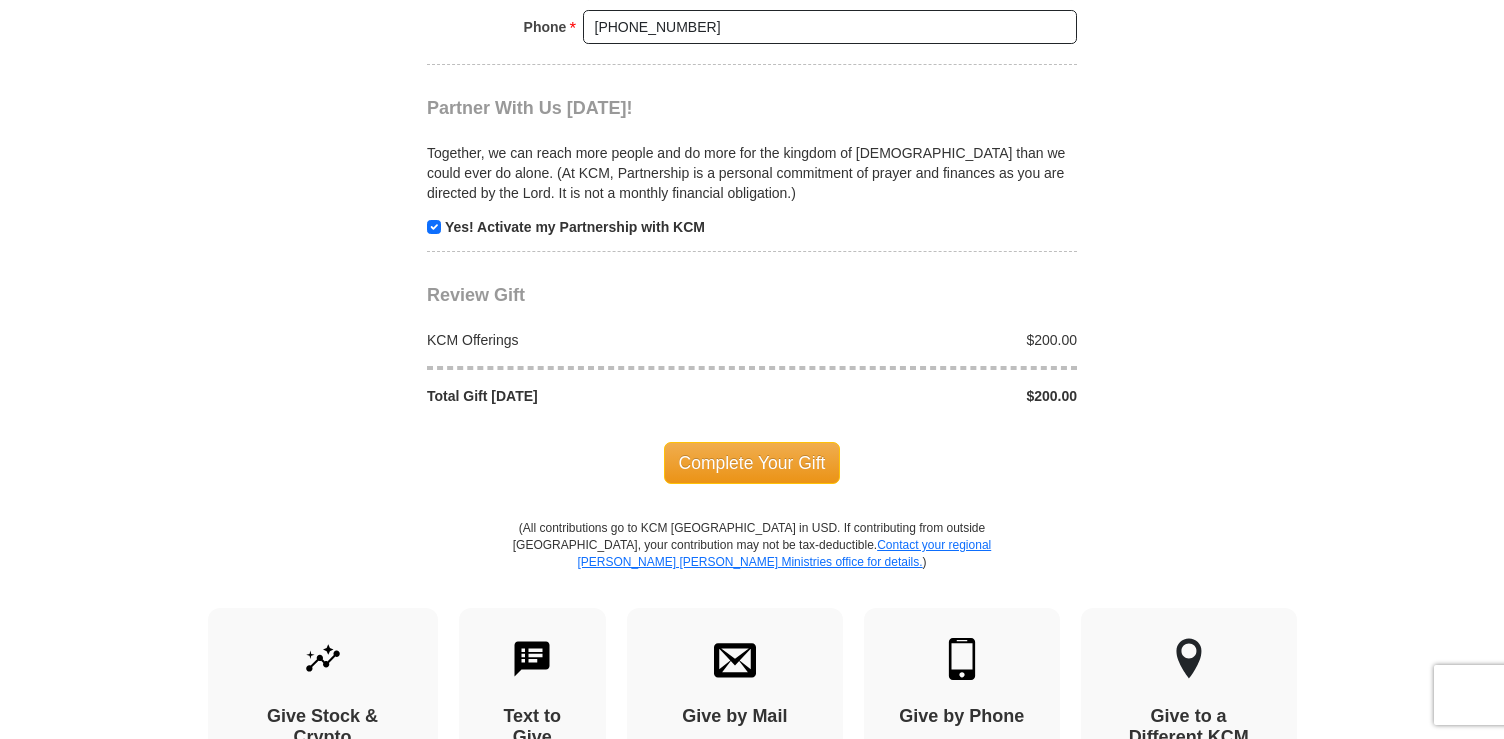 scroll, scrollTop: 1931, scrollLeft: 0, axis: vertical 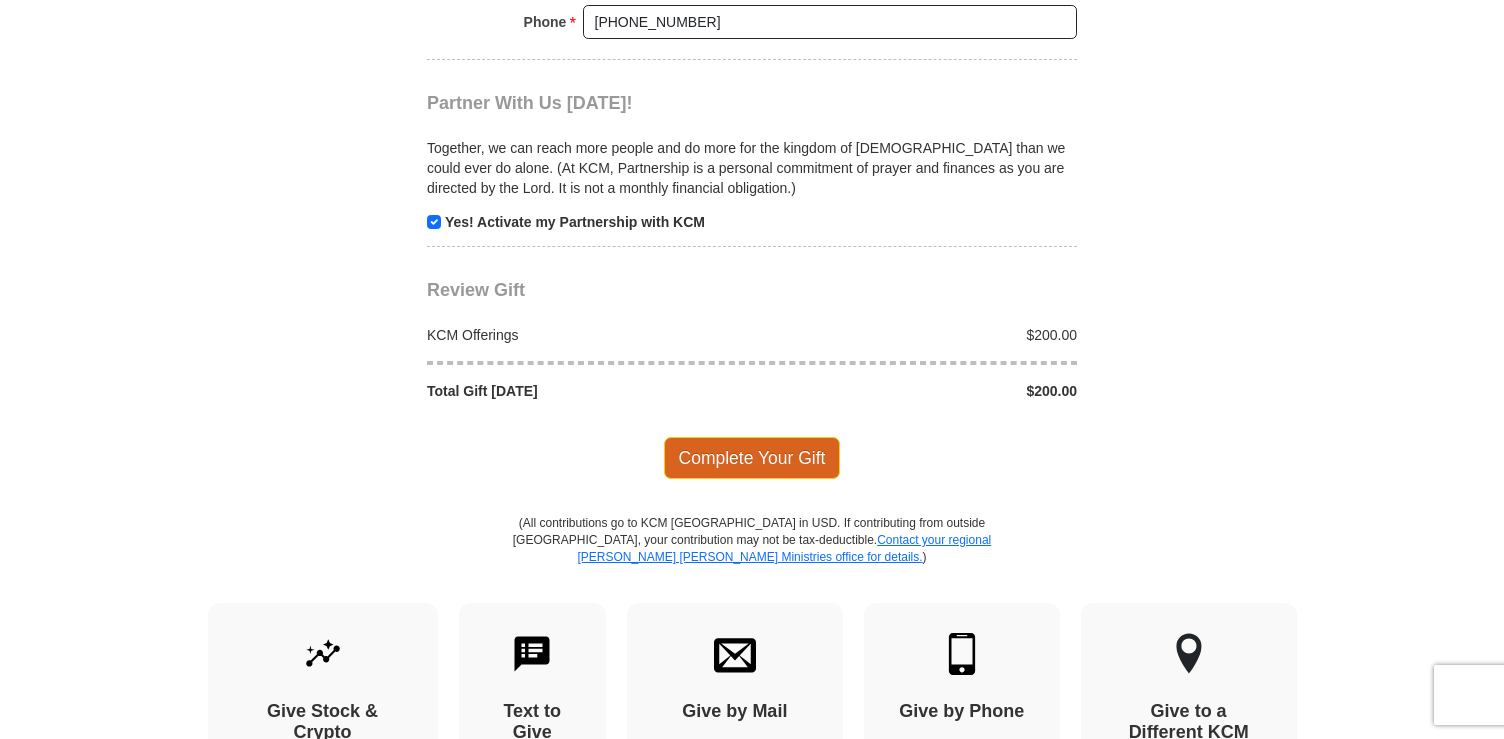 click on "Complete Your Gift" at bounding box center [752, 458] 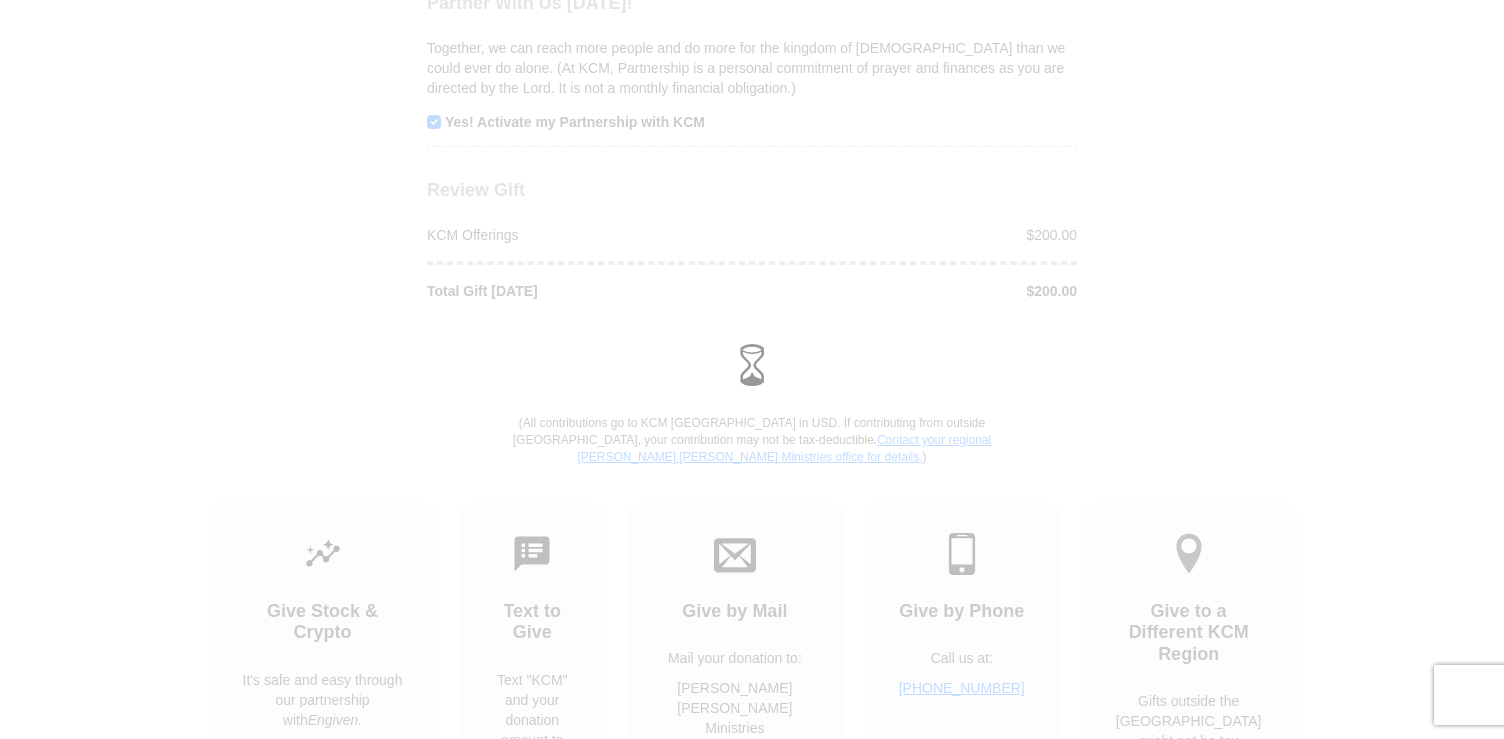 scroll, scrollTop: 1831, scrollLeft: 0, axis: vertical 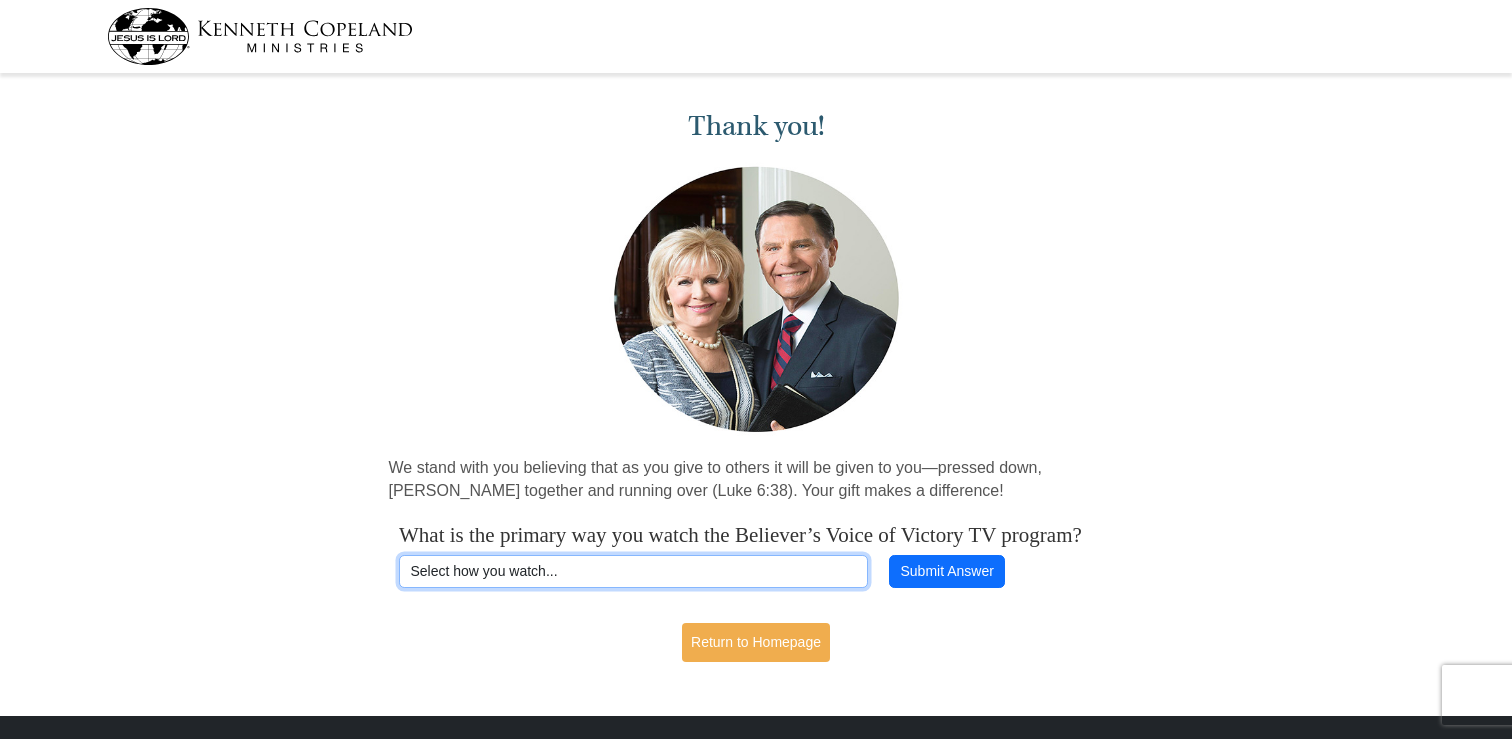 click on "Select how you watch... Daystar Morning Daystar Evening KCM.org GoVictory.com VICTORY Dish Channel 265 VICTORY DIRECTV Channel 366 Roku Streaming Device YouTube" at bounding box center (633, 572) 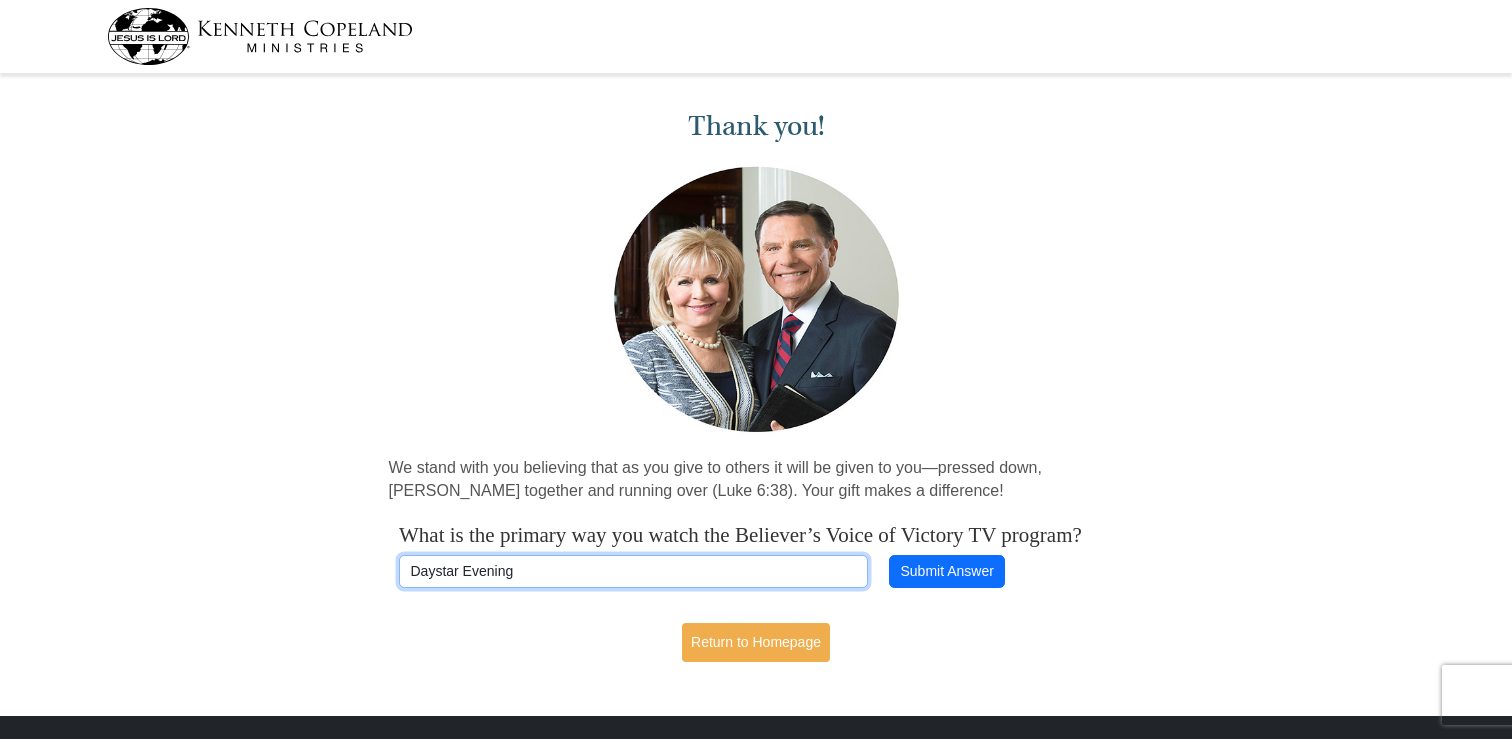 click on "Select how you watch... Daystar Morning Daystar Evening KCM.org GoVictory.com VICTORY Dish Channel 265 VICTORY DIRECTV Channel 366 Roku Streaming Device YouTube" at bounding box center (633, 572) 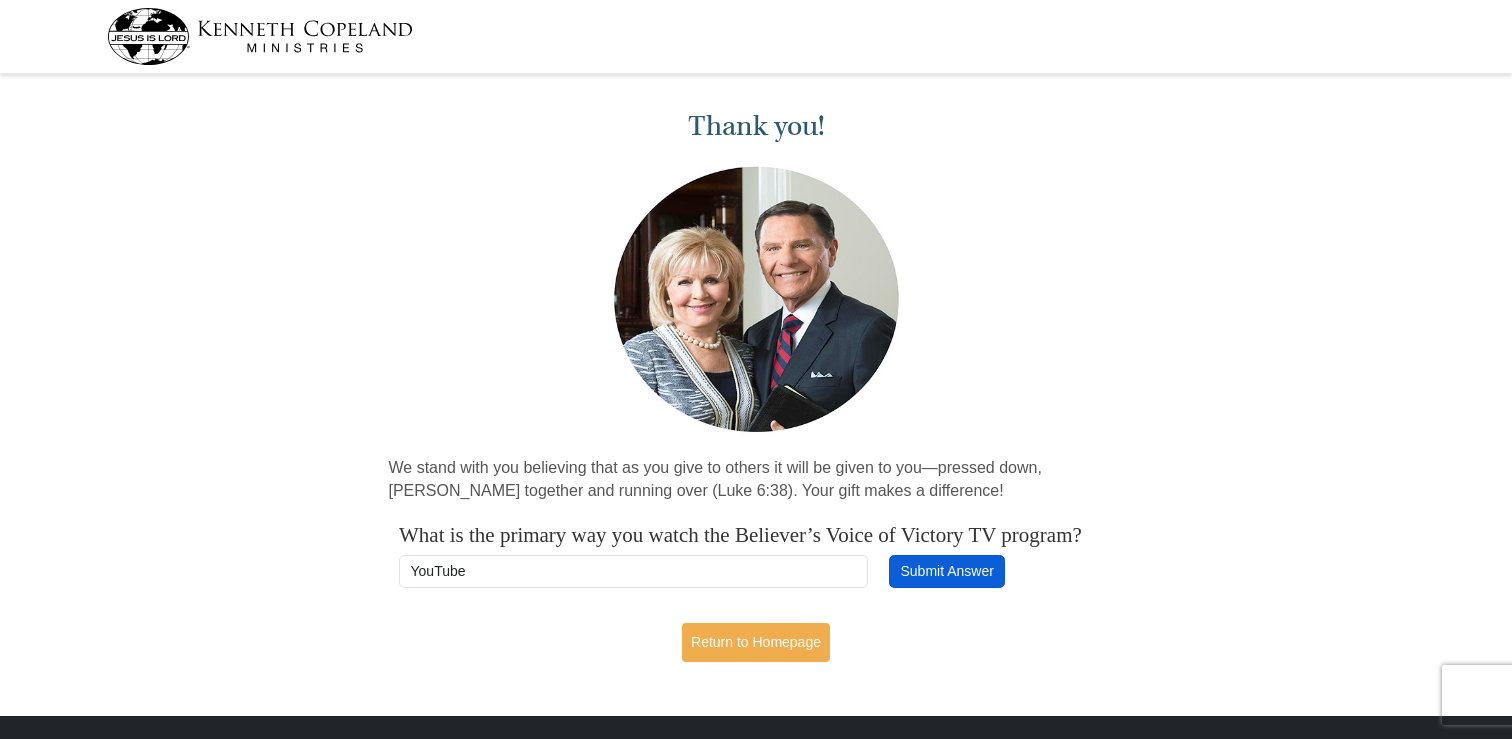 click on "Submit Answer" at bounding box center (947, 572) 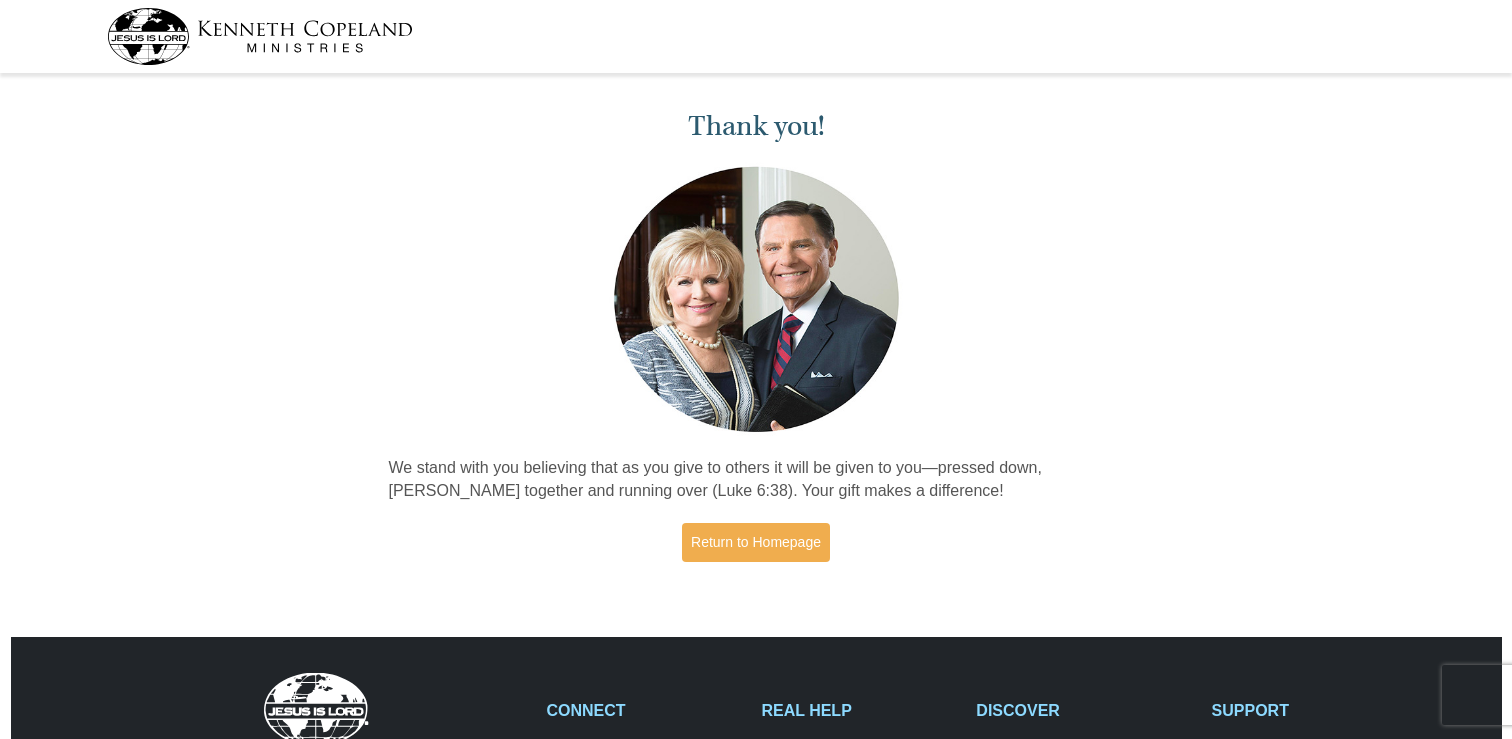 scroll, scrollTop: 0, scrollLeft: 0, axis: both 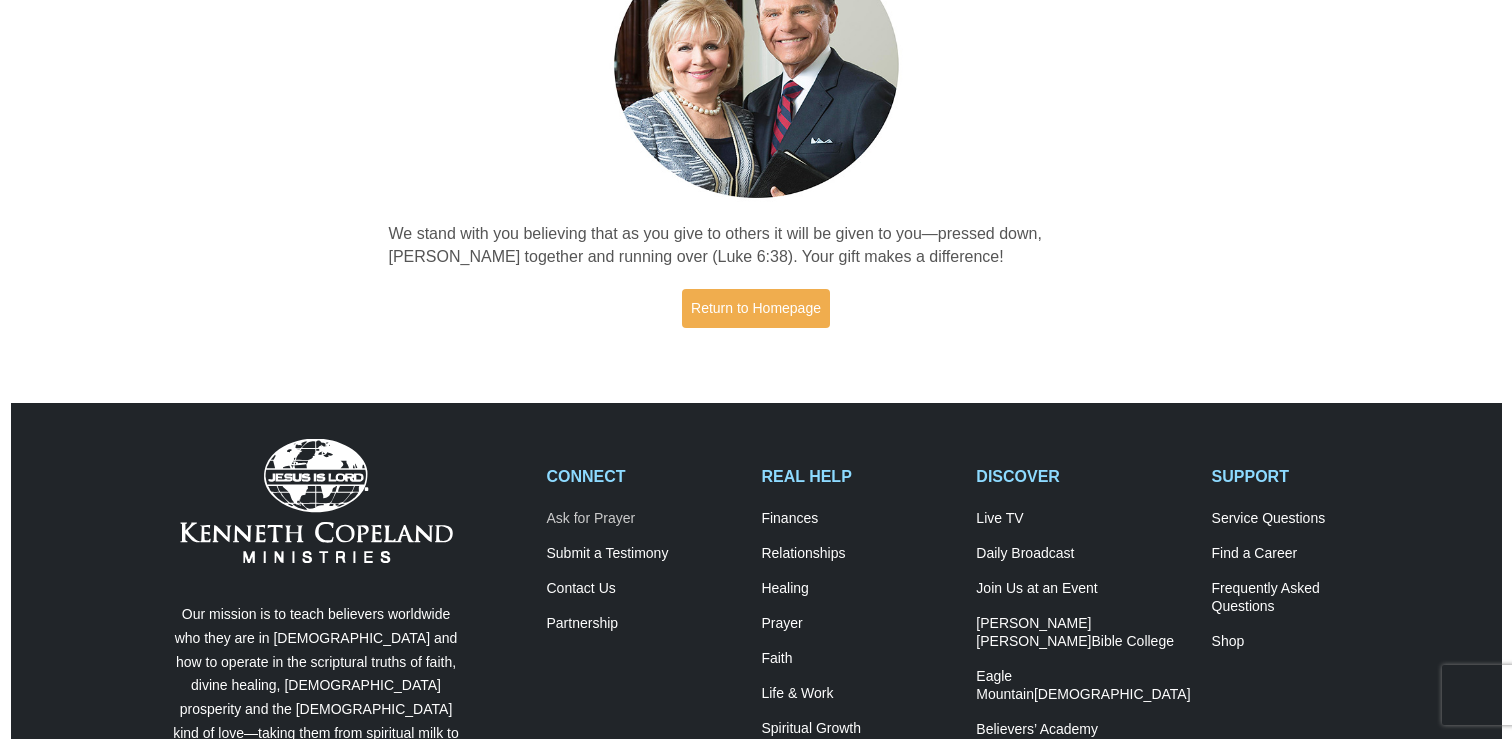 click on "Ask for Prayer" at bounding box center (644, 519) 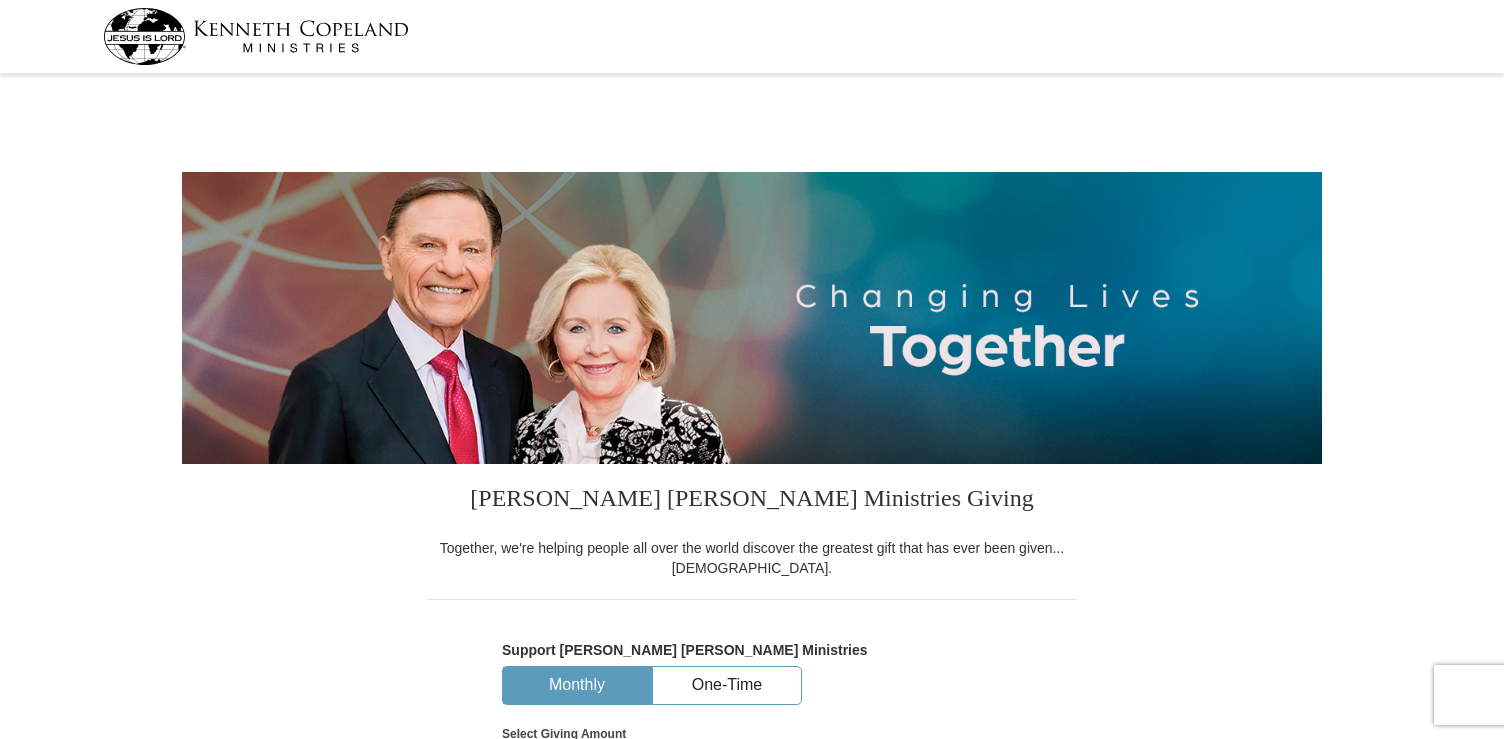 scroll, scrollTop: 0, scrollLeft: 0, axis: both 